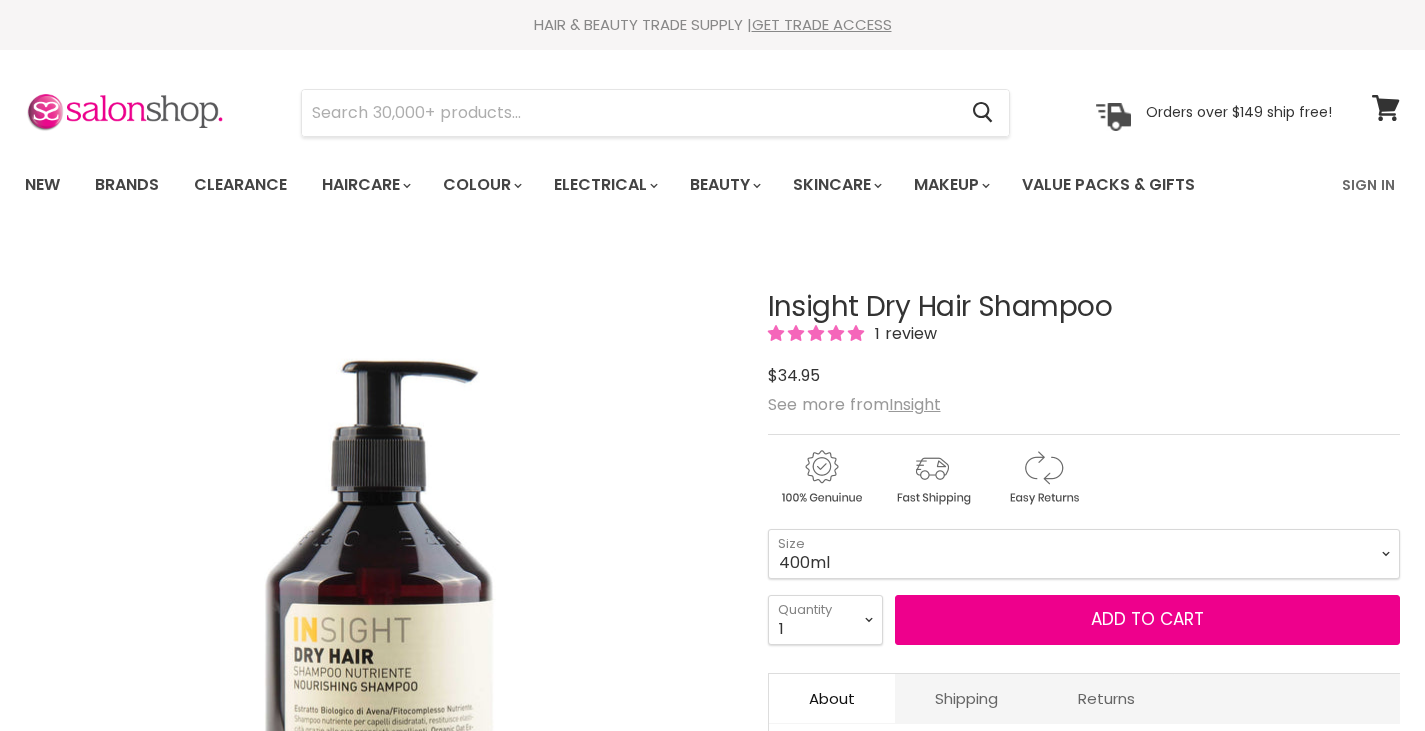 scroll, scrollTop: 0, scrollLeft: 0, axis: both 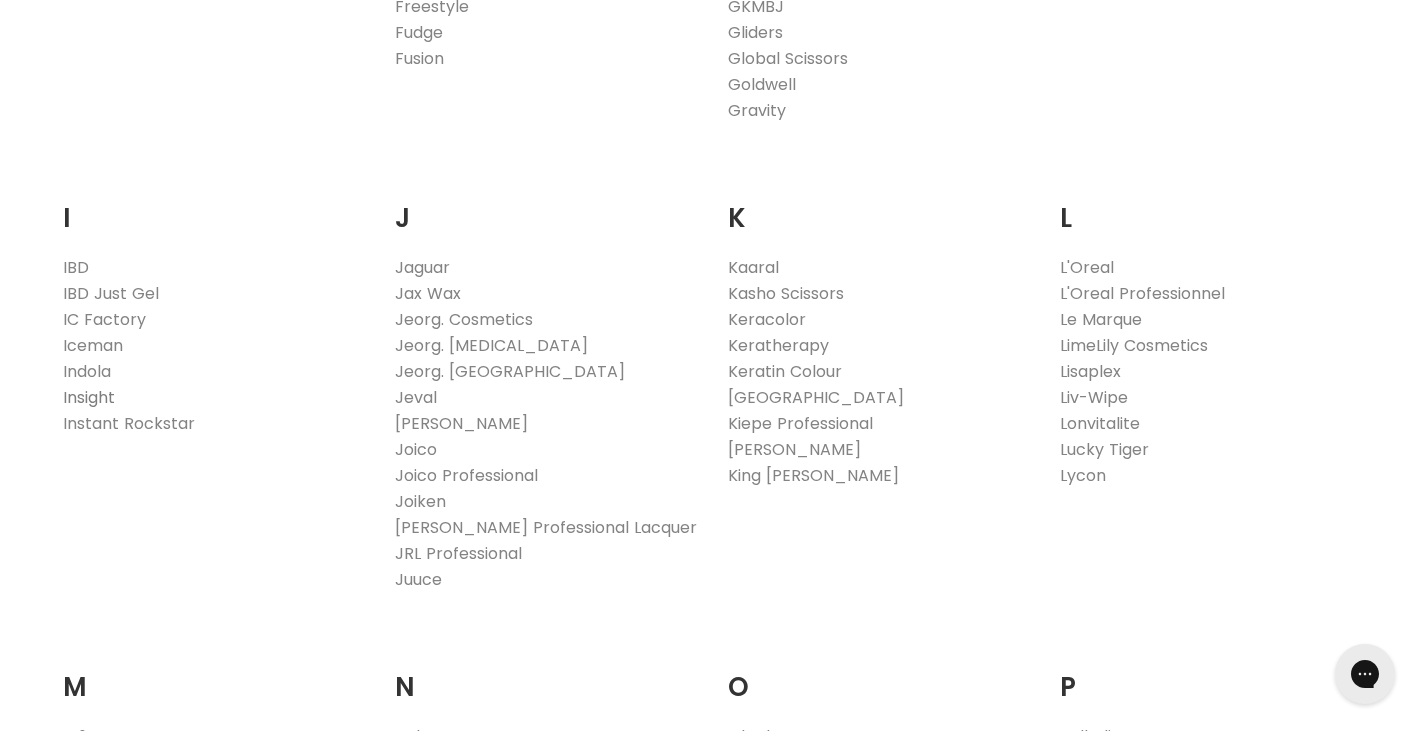 click on "Insight" at bounding box center [89, 397] 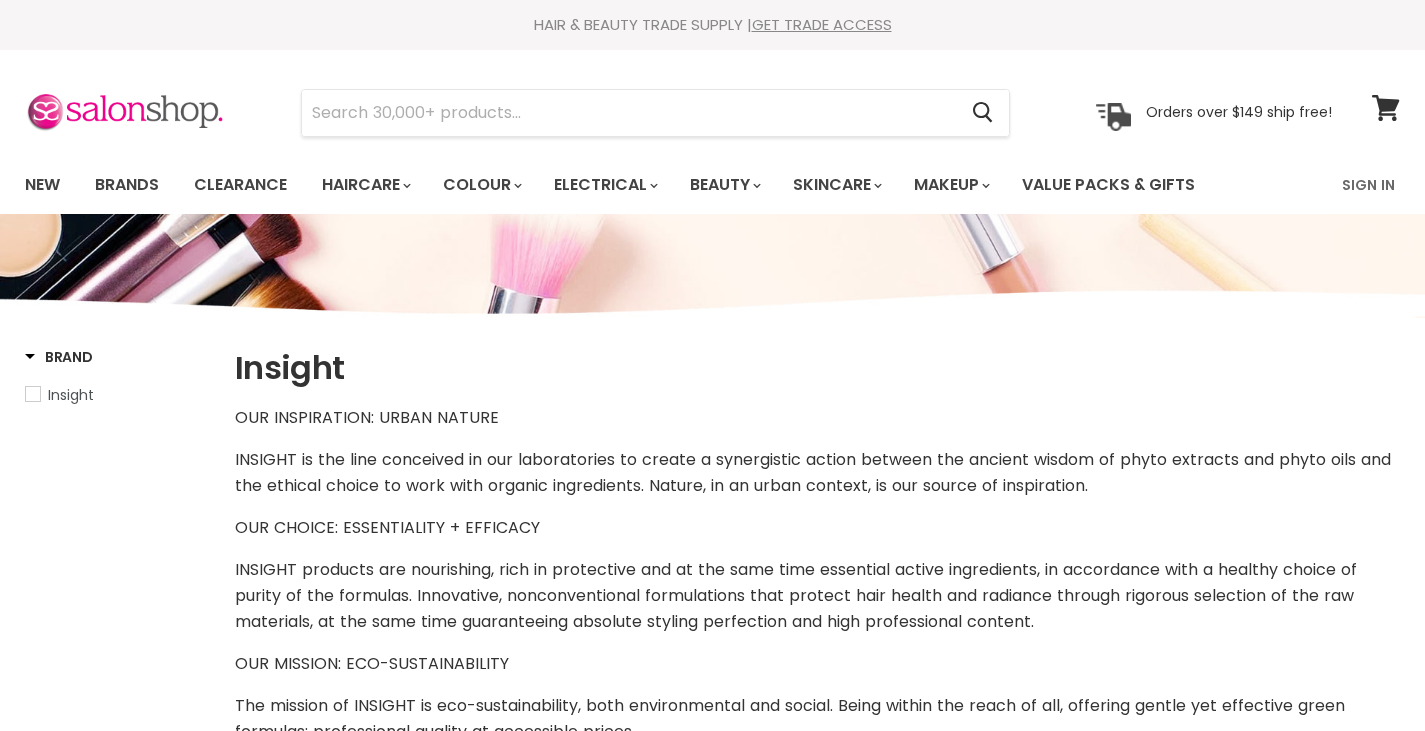 select on "manual" 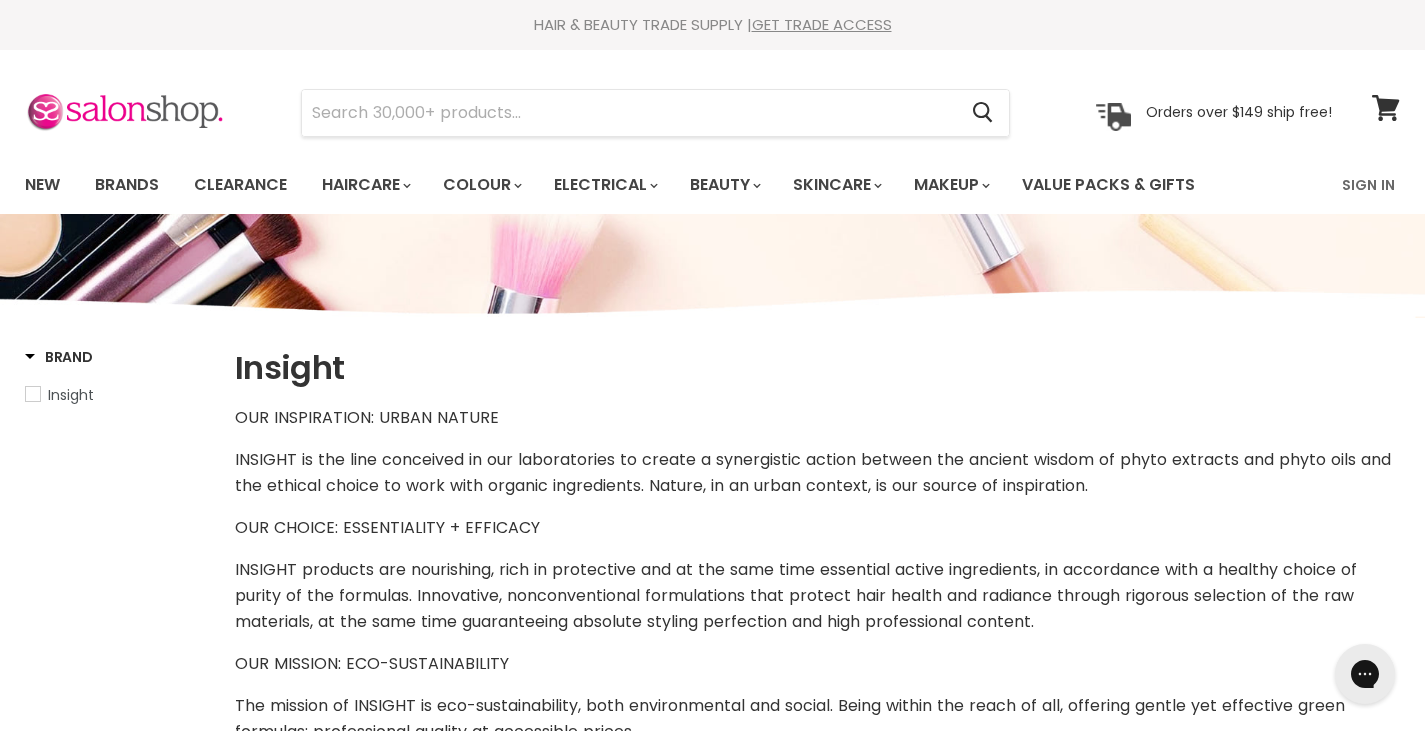 scroll, scrollTop: 0, scrollLeft: 0, axis: both 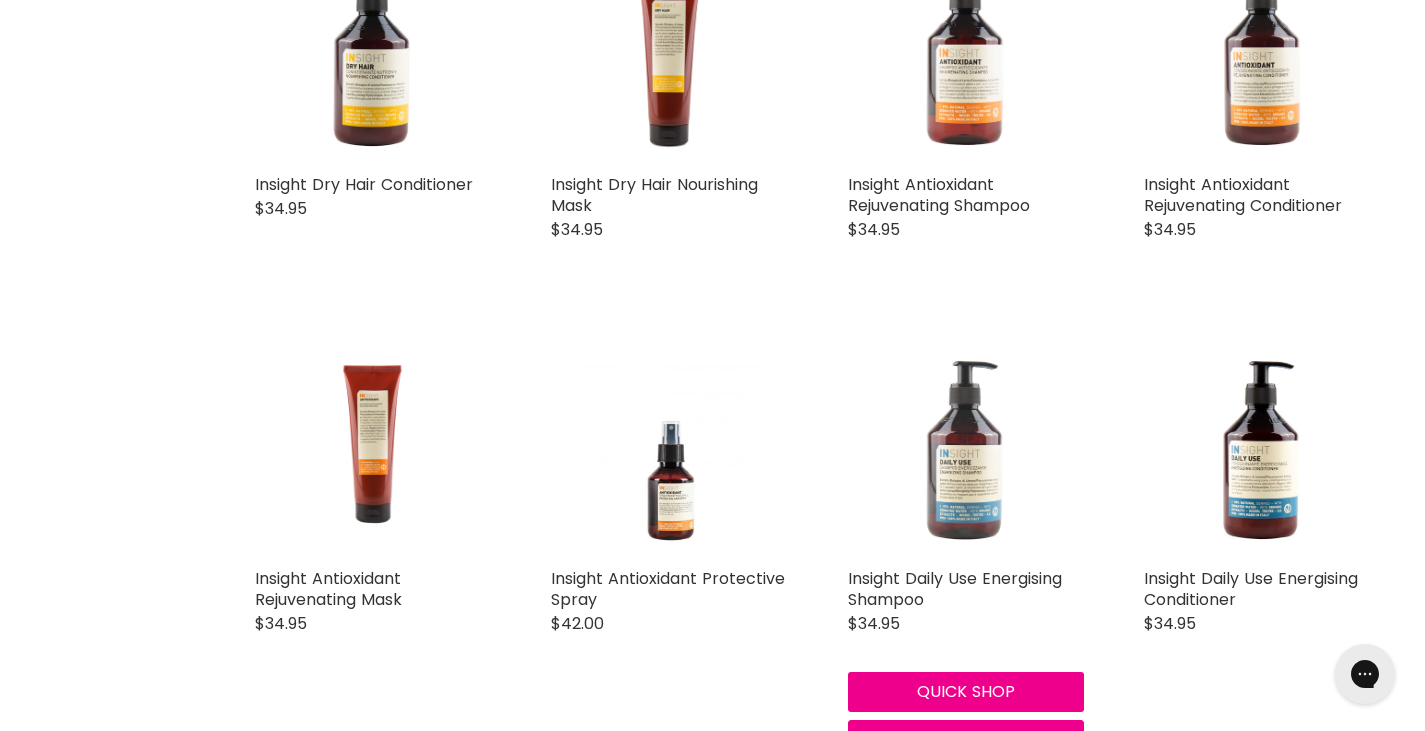 click at bounding box center (966, 440) 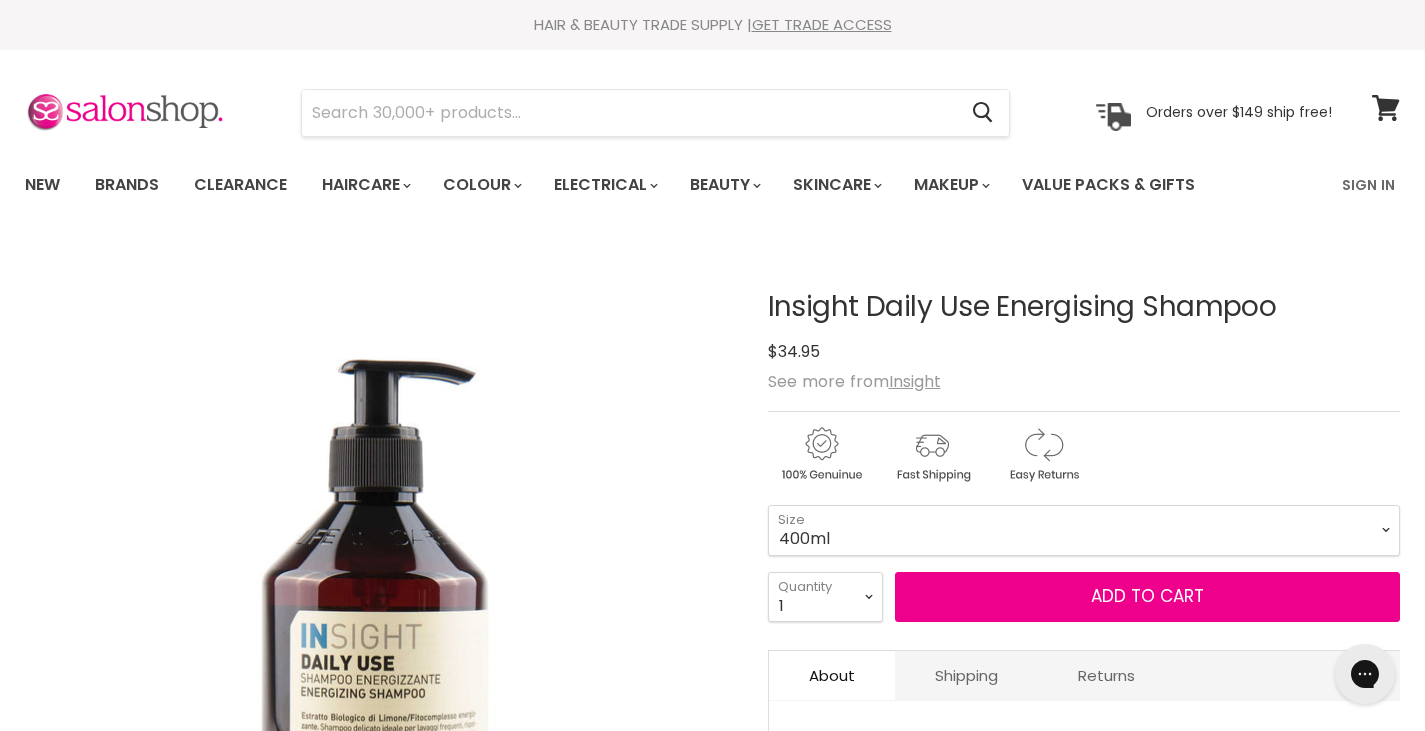 scroll, scrollTop: 0, scrollLeft: 0, axis: both 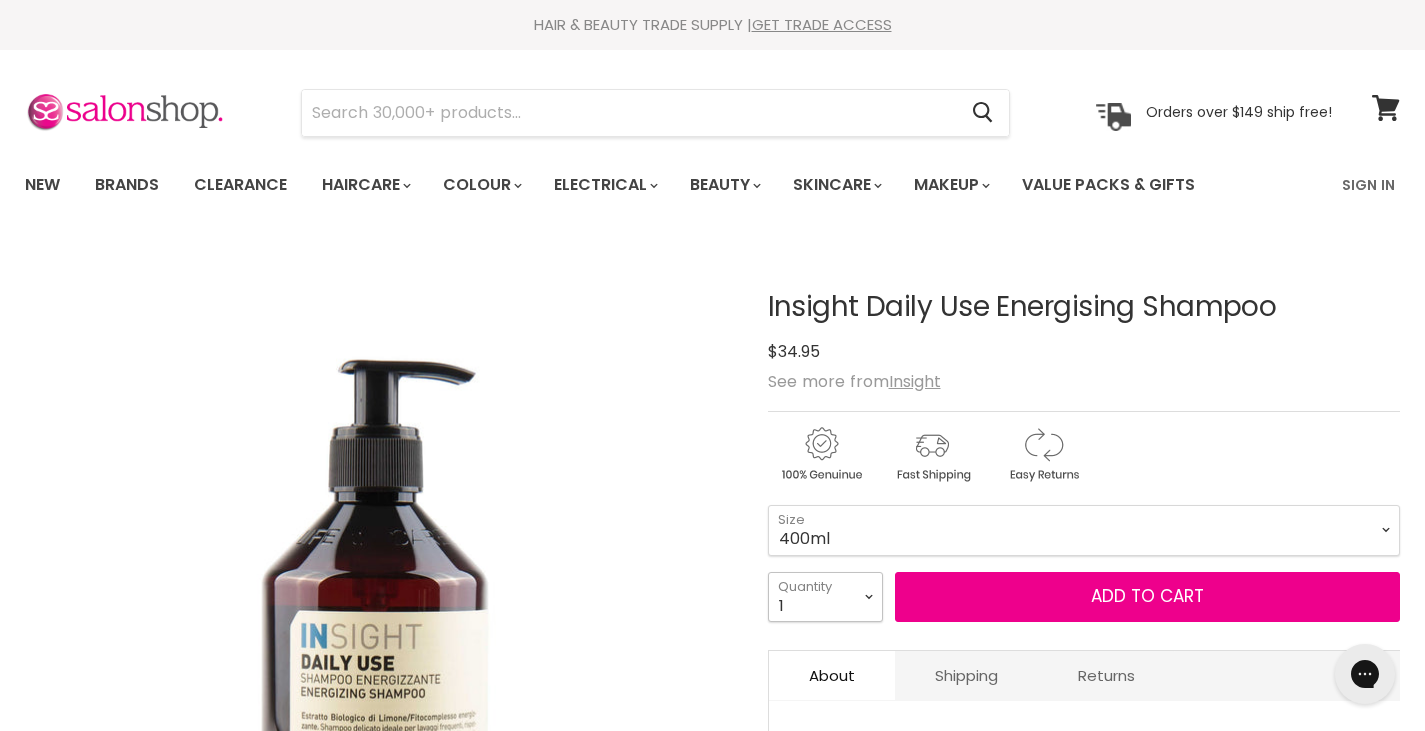 click on "1
2
3
4
5
6
7
8
9
10+" at bounding box center (825, 597) 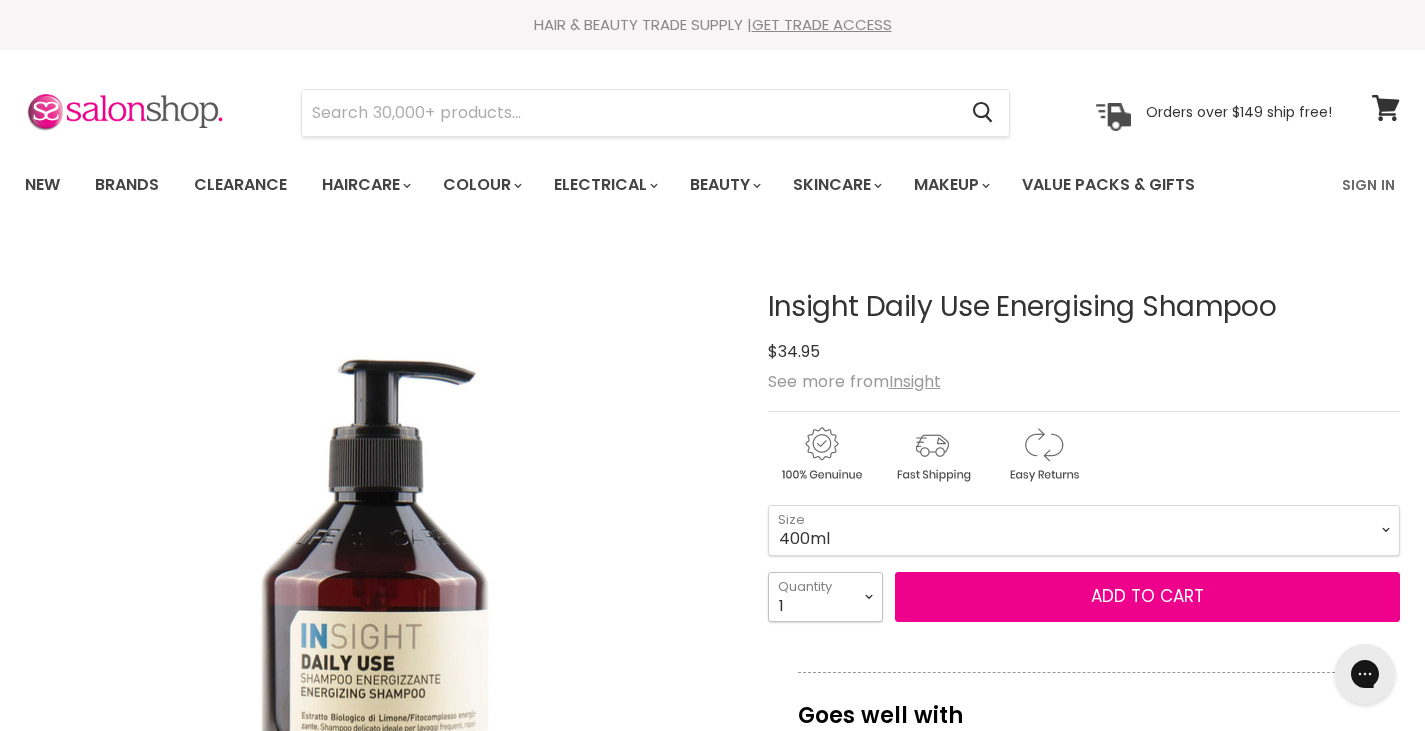 select on "2" 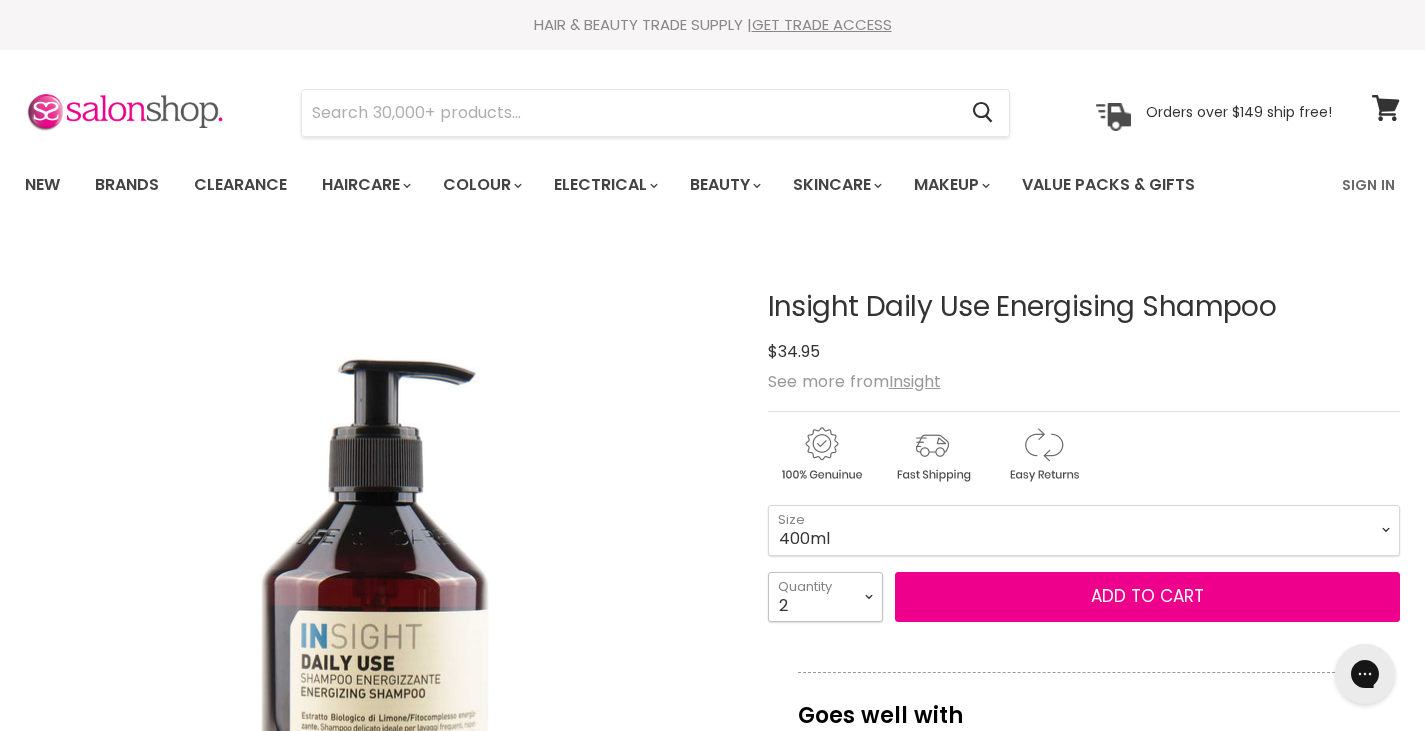 click on "1
2
3
4
5
6
7
8
9
10+" at bounding box center (825, 597) 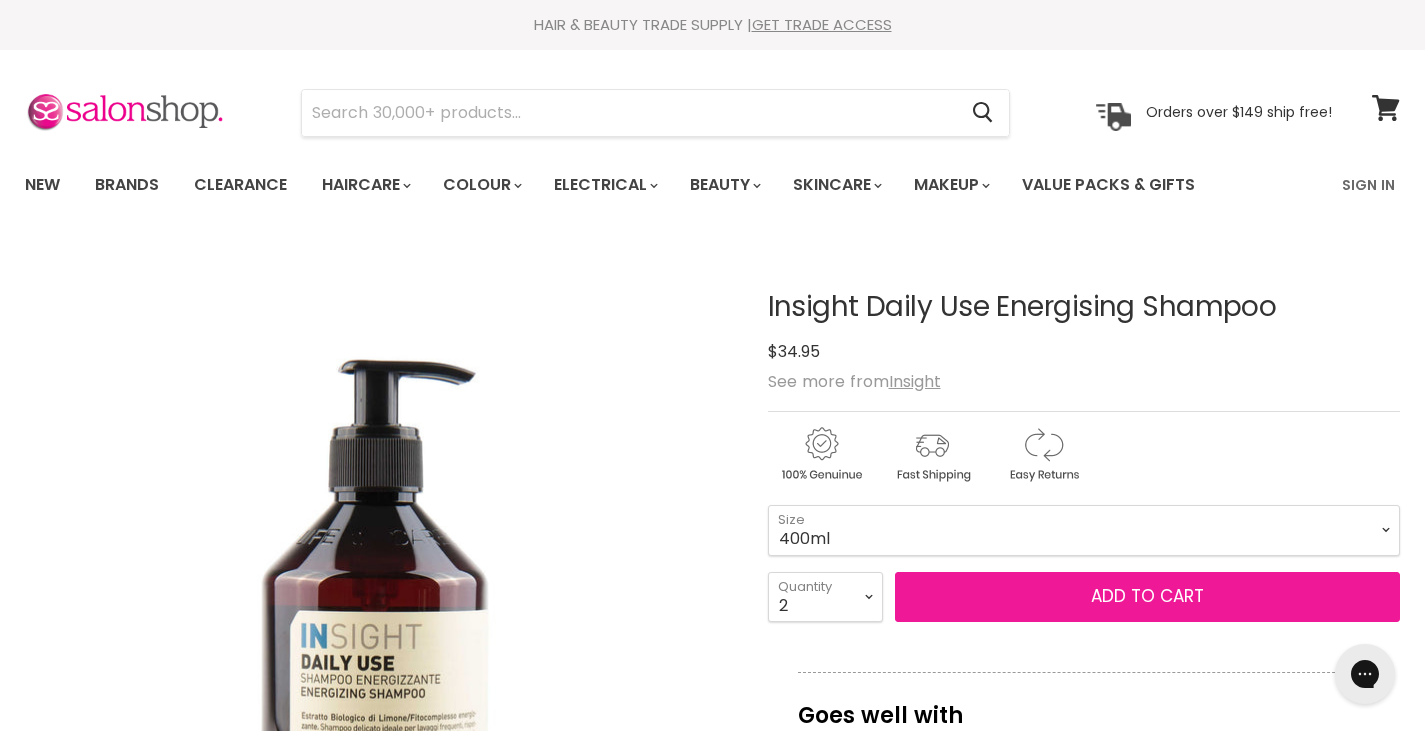 click on "Add to cart" at bounding box center (1147, 596) 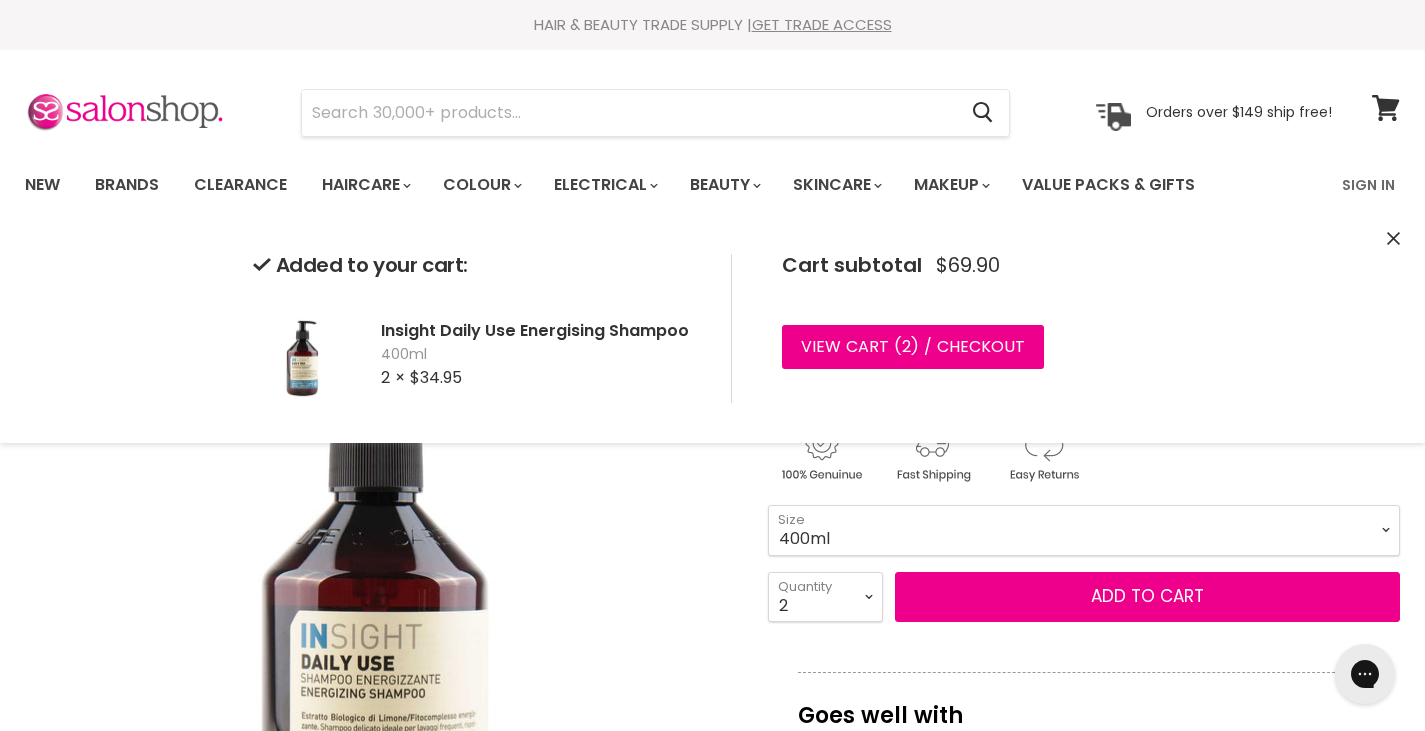 click on "View cart ( 2 )  /  Checkout
Checkout" at bounding box center (973, 351) 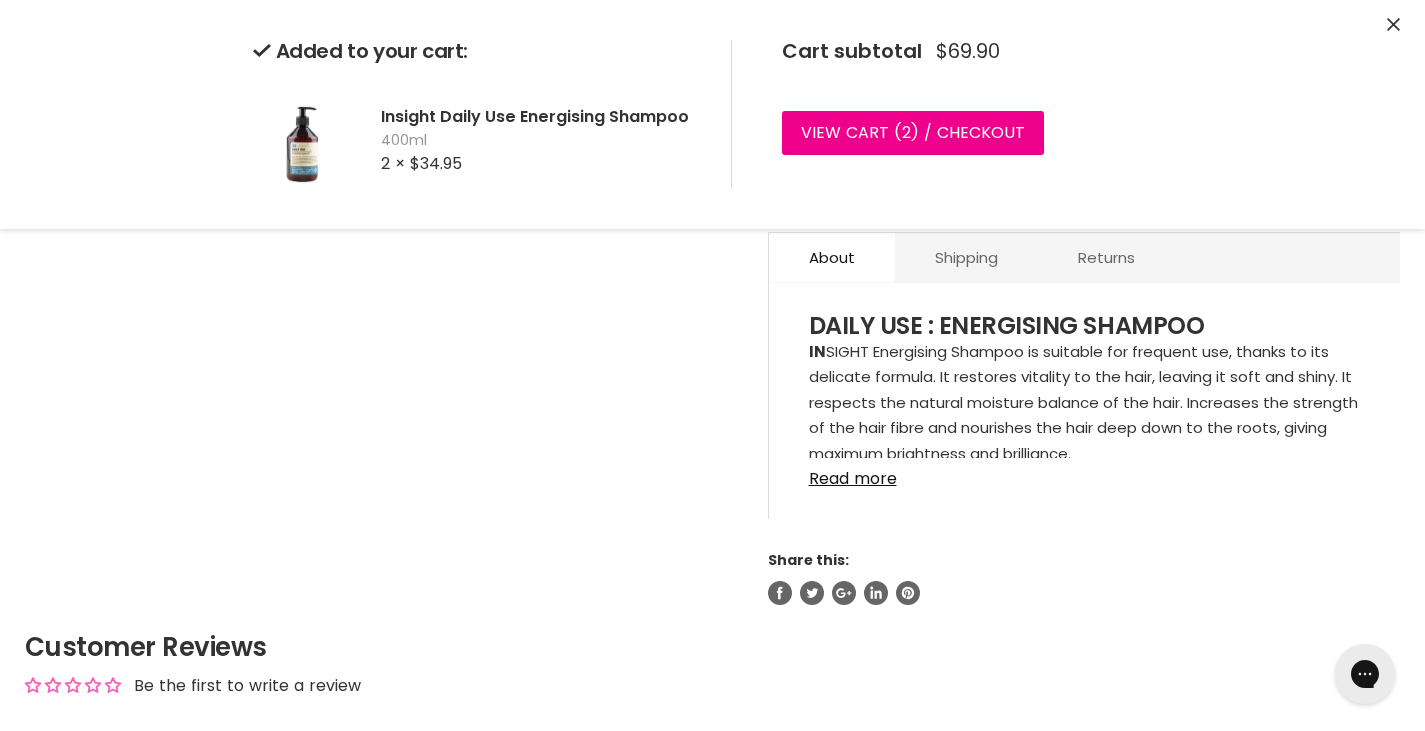 scroll, scrollTop: 1000, scrollLeft: 0, axis: vertical 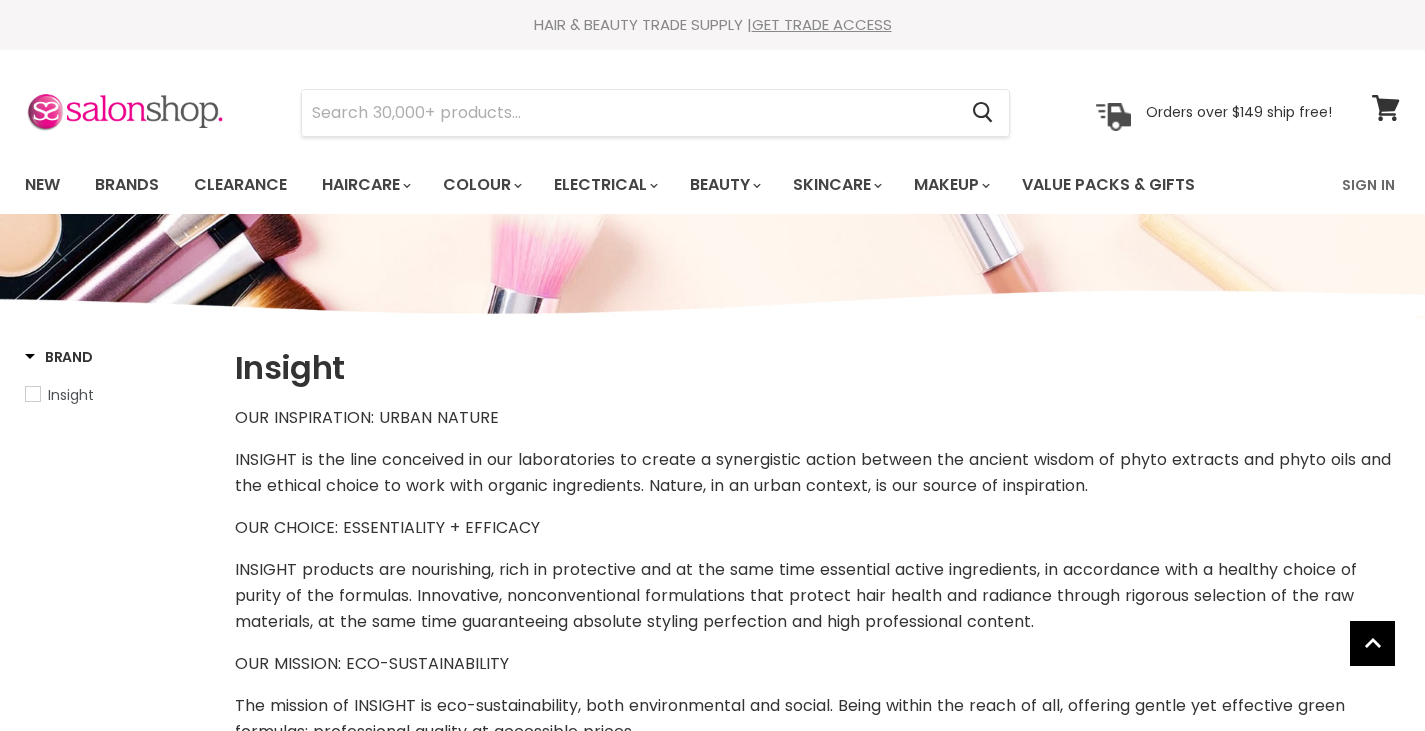 select on "manual" 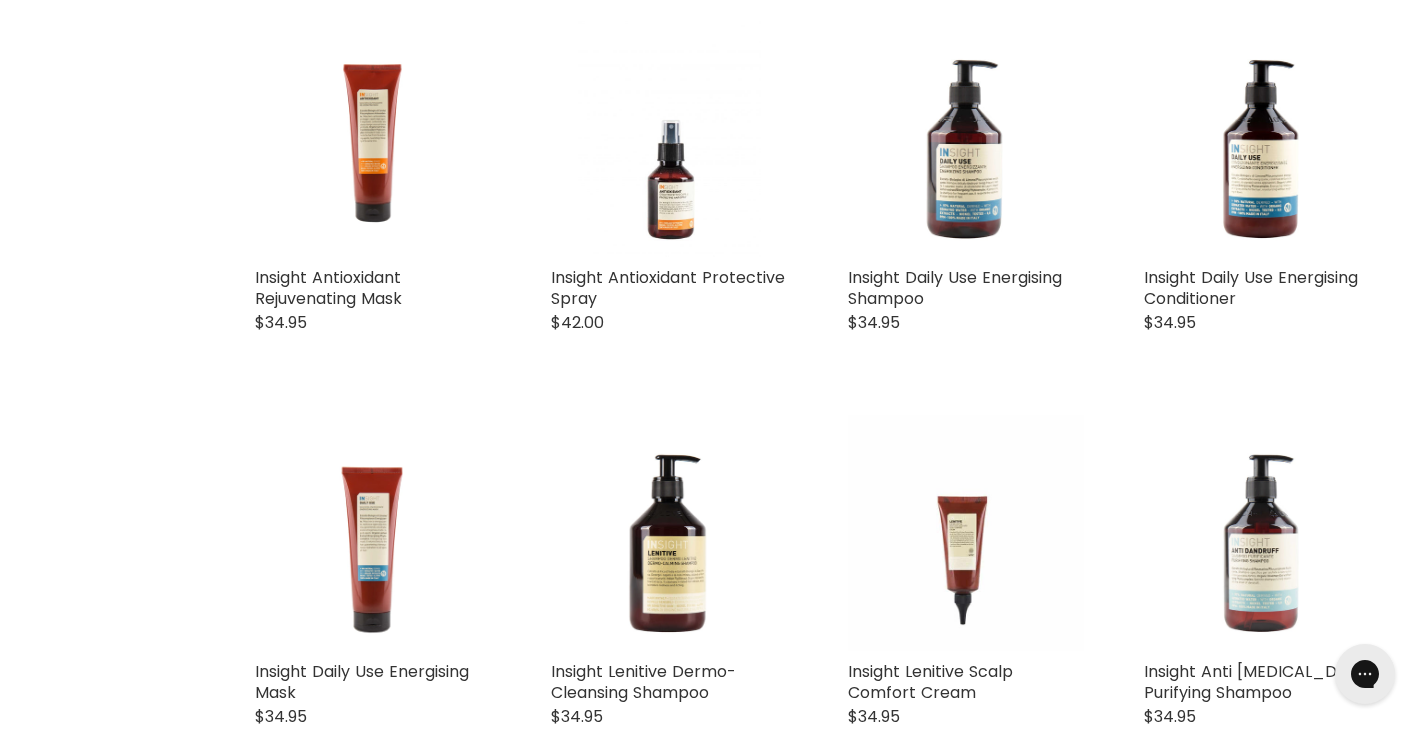 scroll, scrollTop: 0, scrollLeft: 0, axis: both 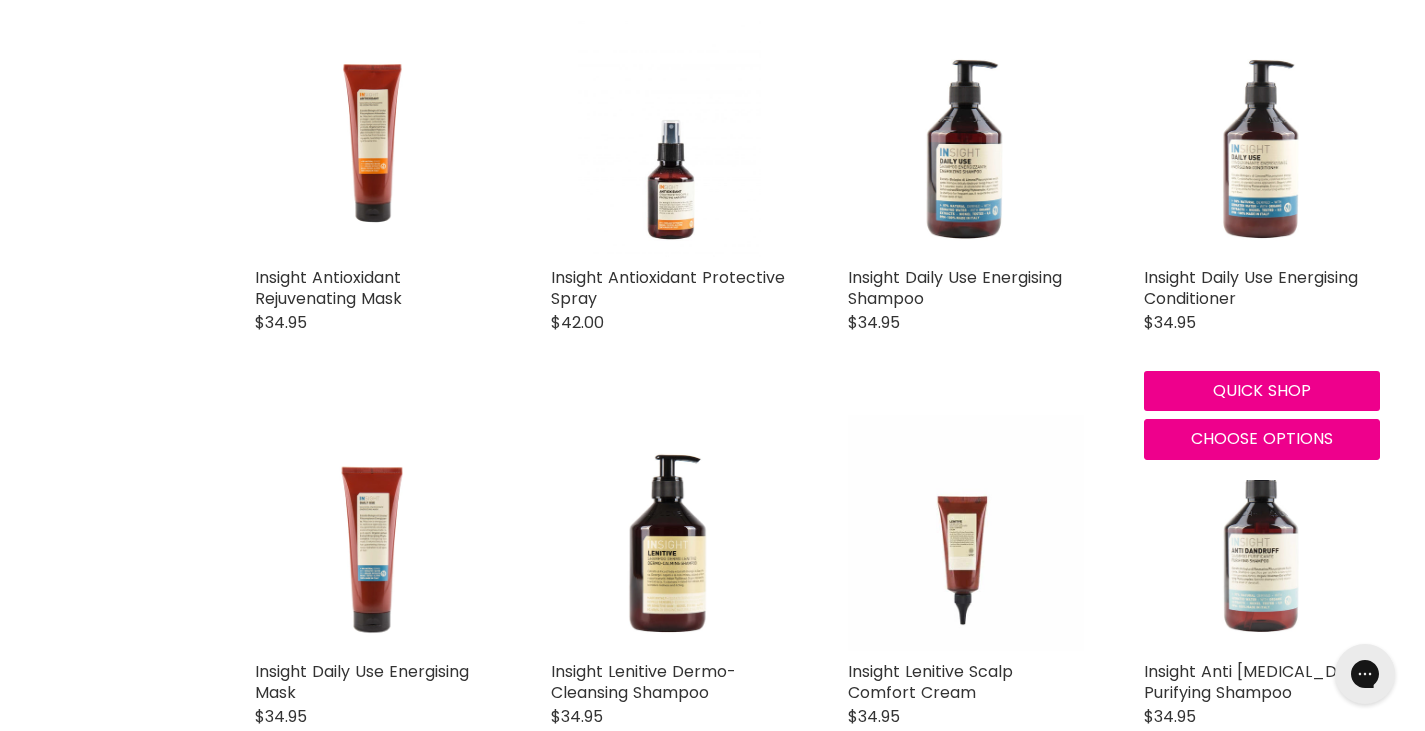 click at bounding box center (1262, 139) 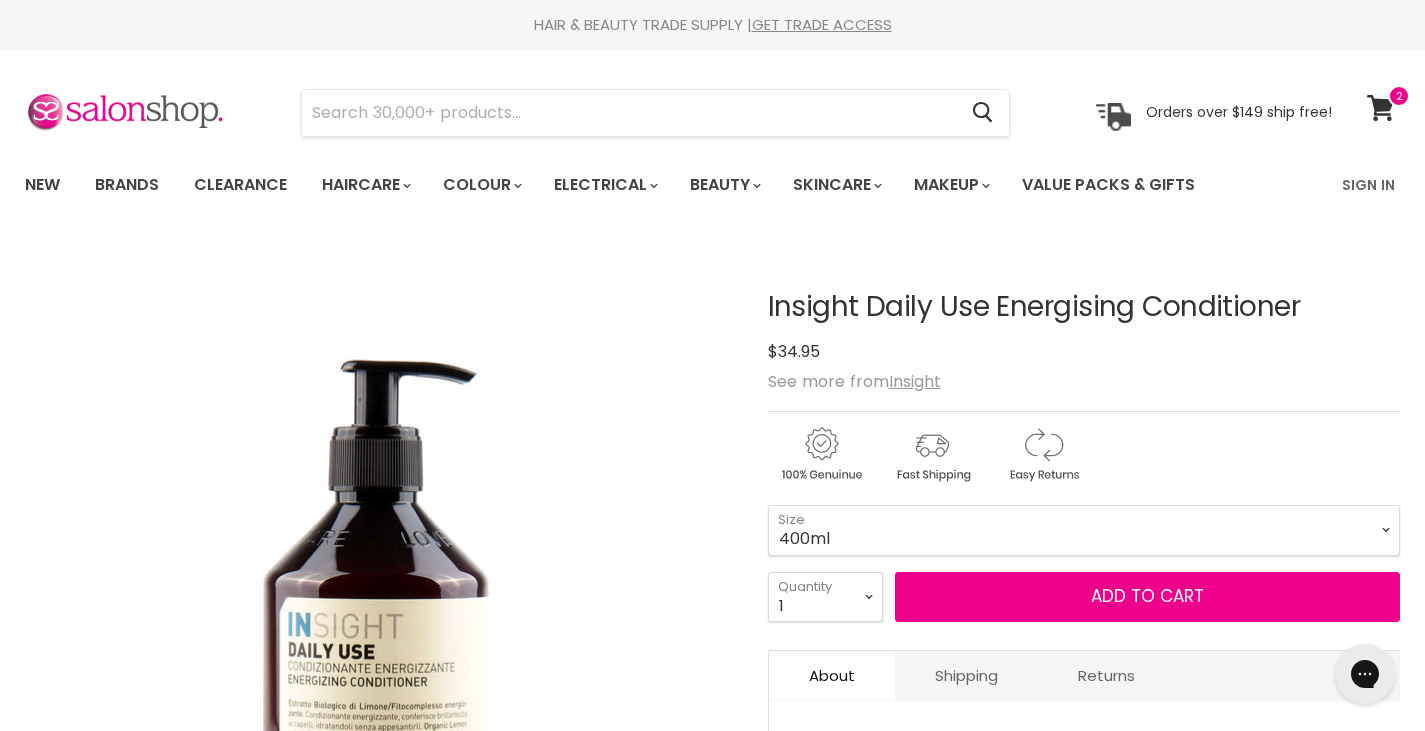 scroll, scrollTop: 0, scrollLeft: 0, axis: both 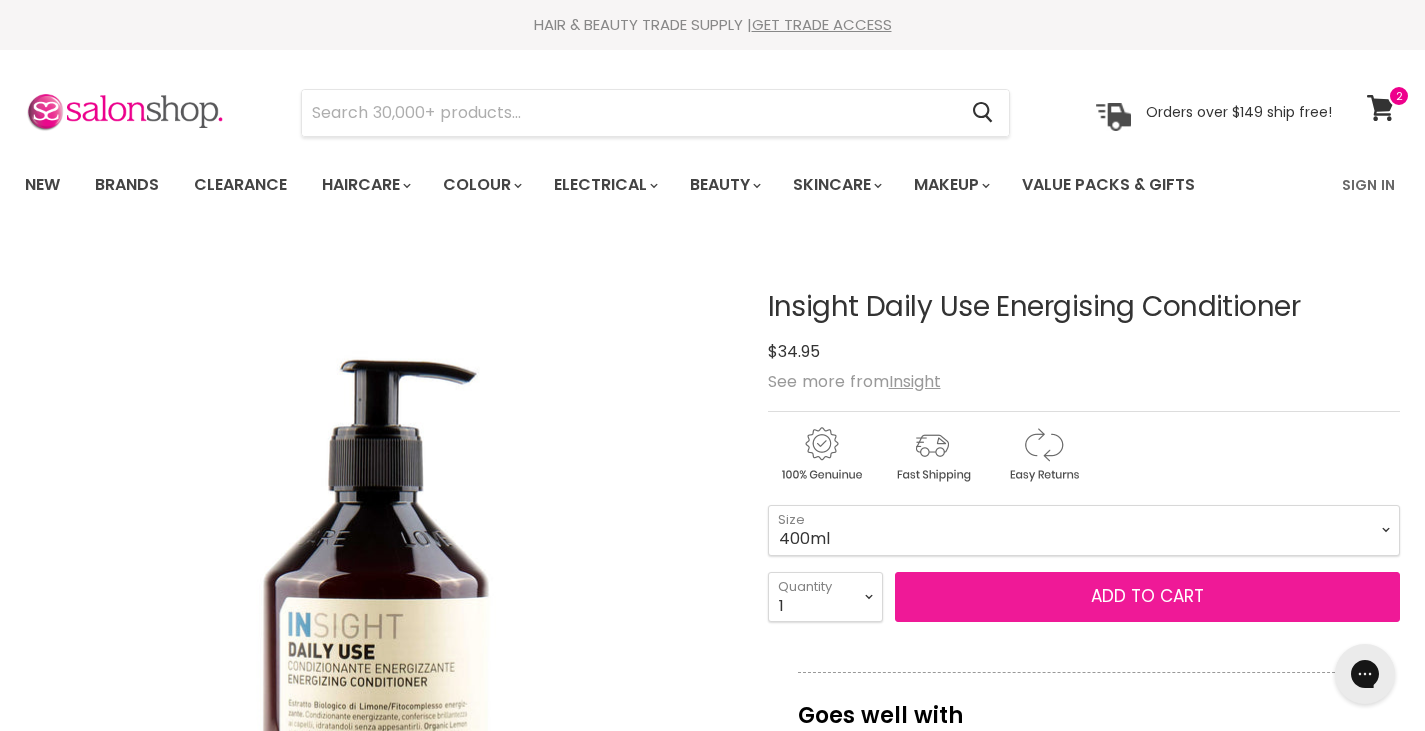 click on "Add to cart" at bounding box center (1147, 596) 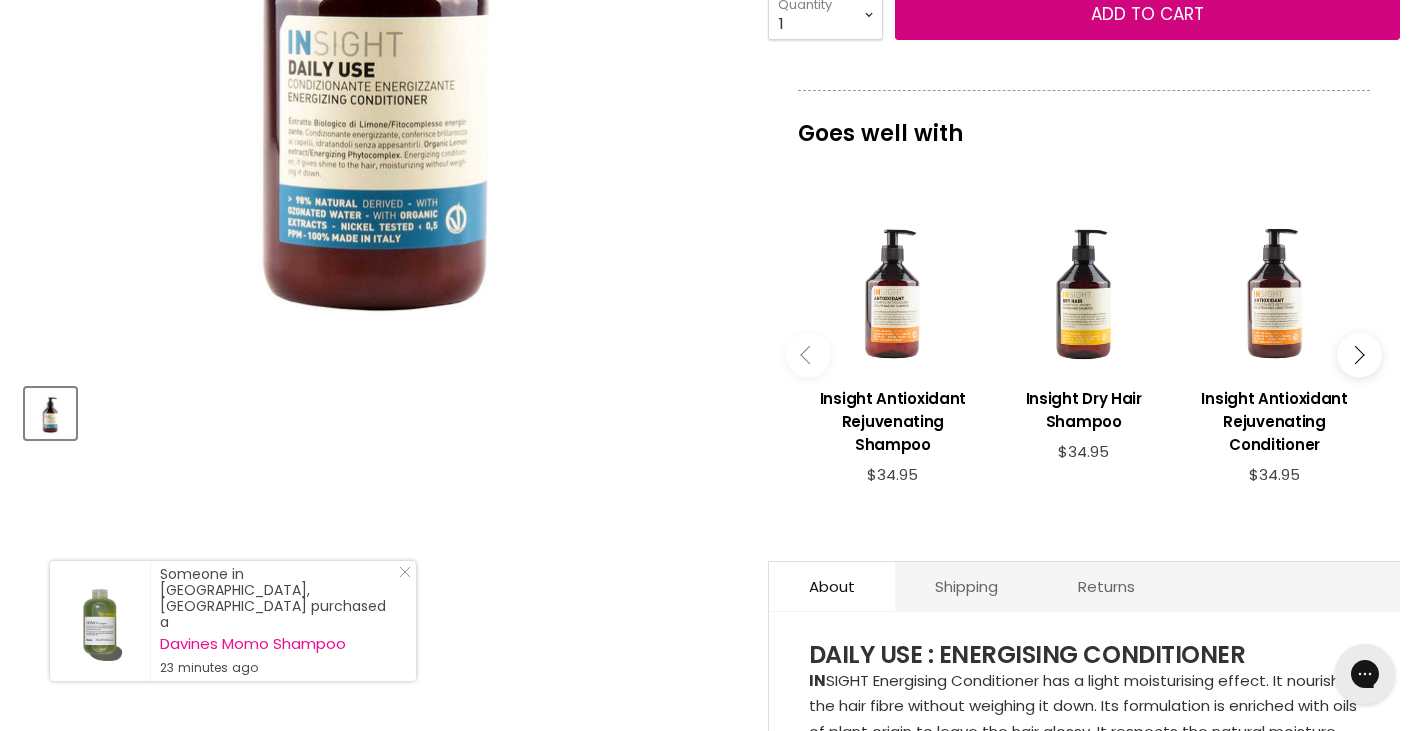 scroll, scrollTop: 635, scrollLeft: 0, axis: vertical 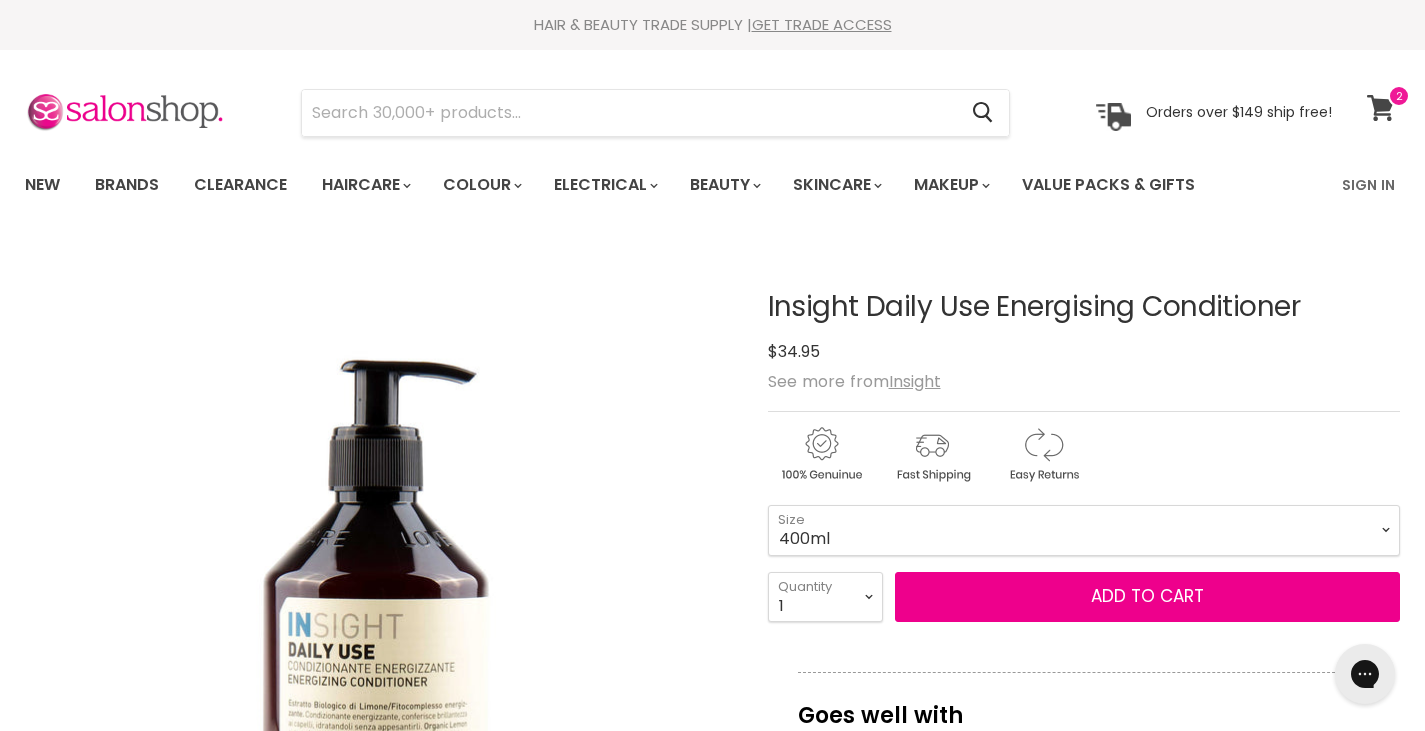 click 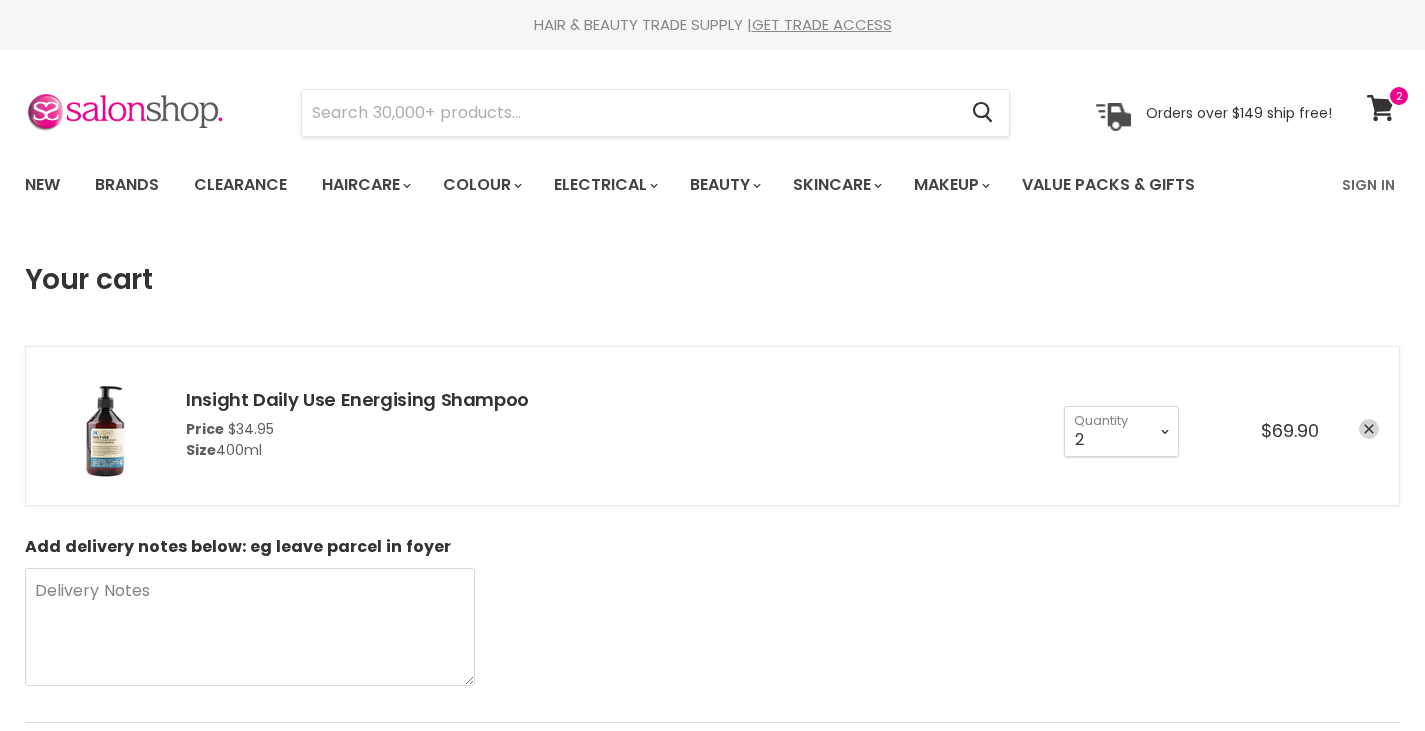 scroll, scrollTop: 0, scrollLeft: 0, axis: both 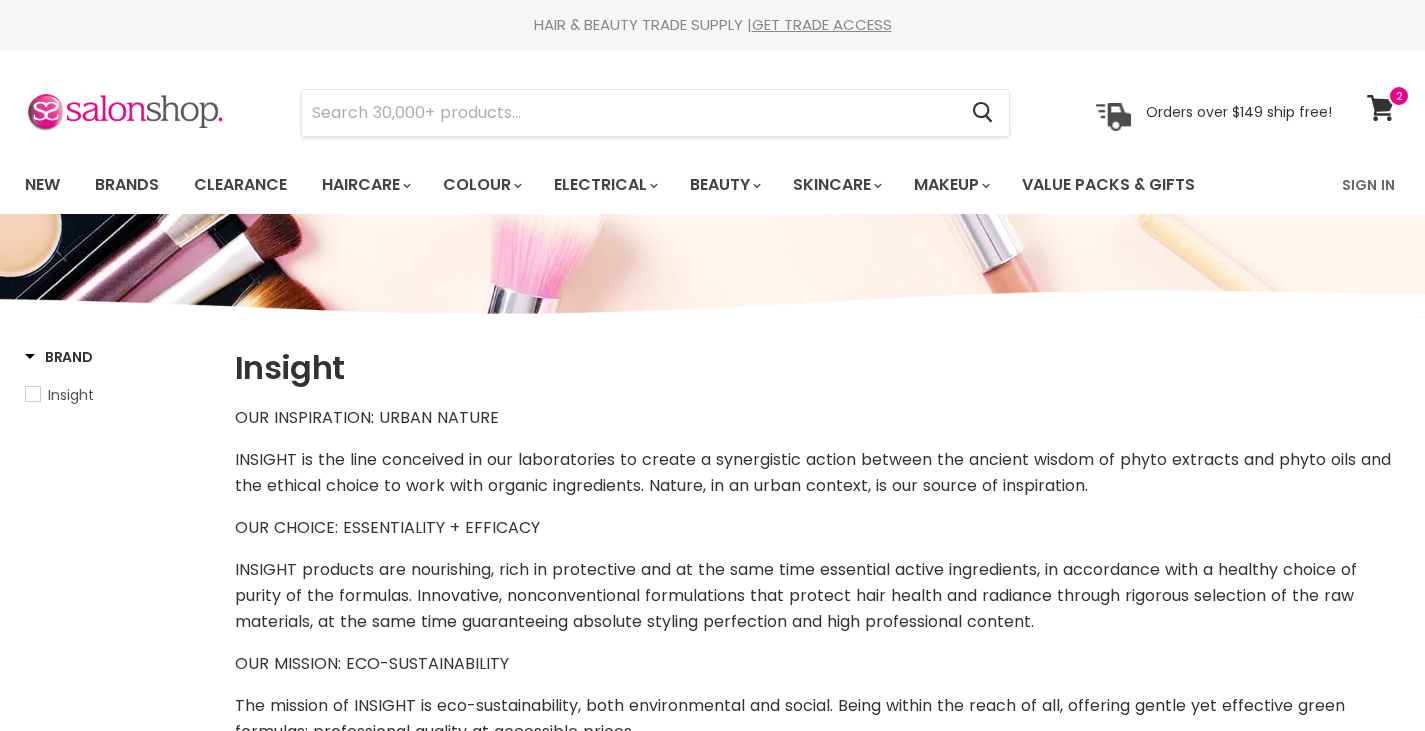 select on "manual" 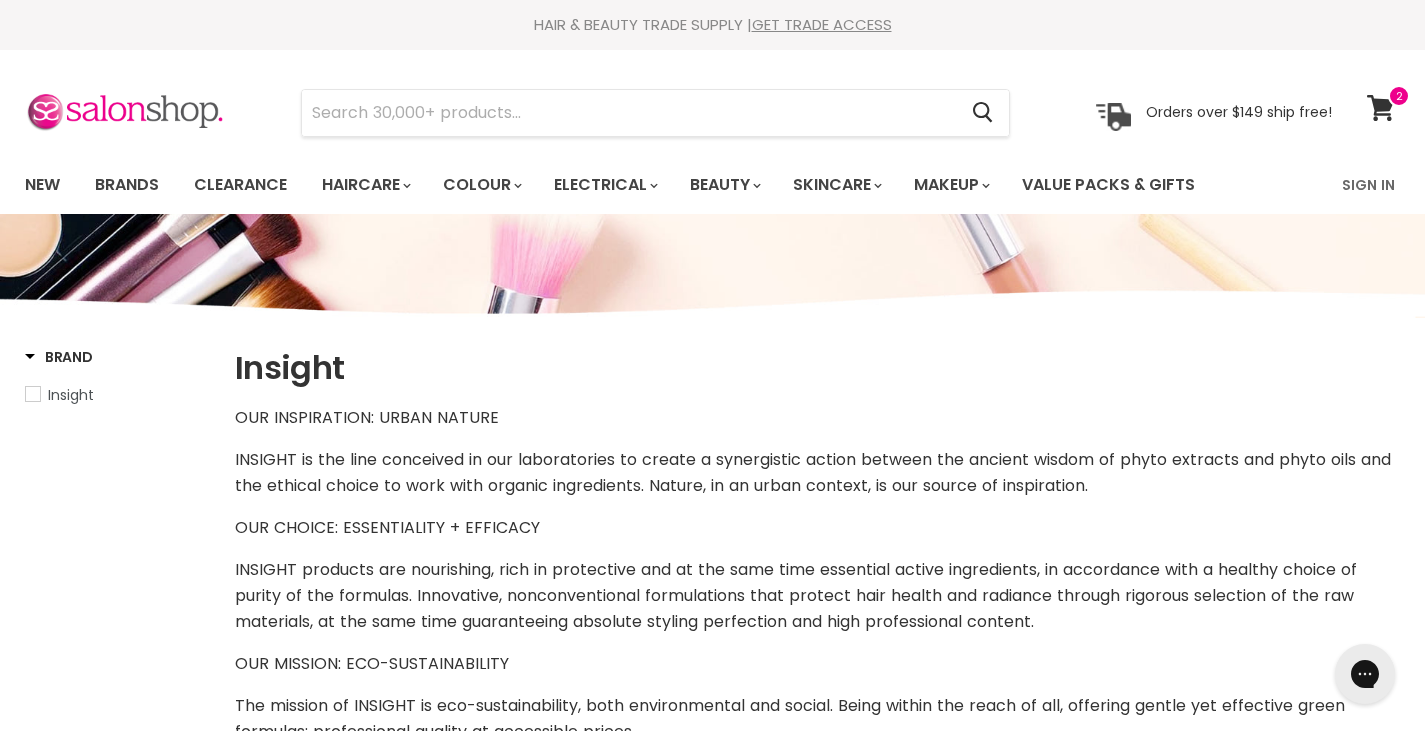 scroll, scrollTop: 0, scrollLeft: 0, axis: both 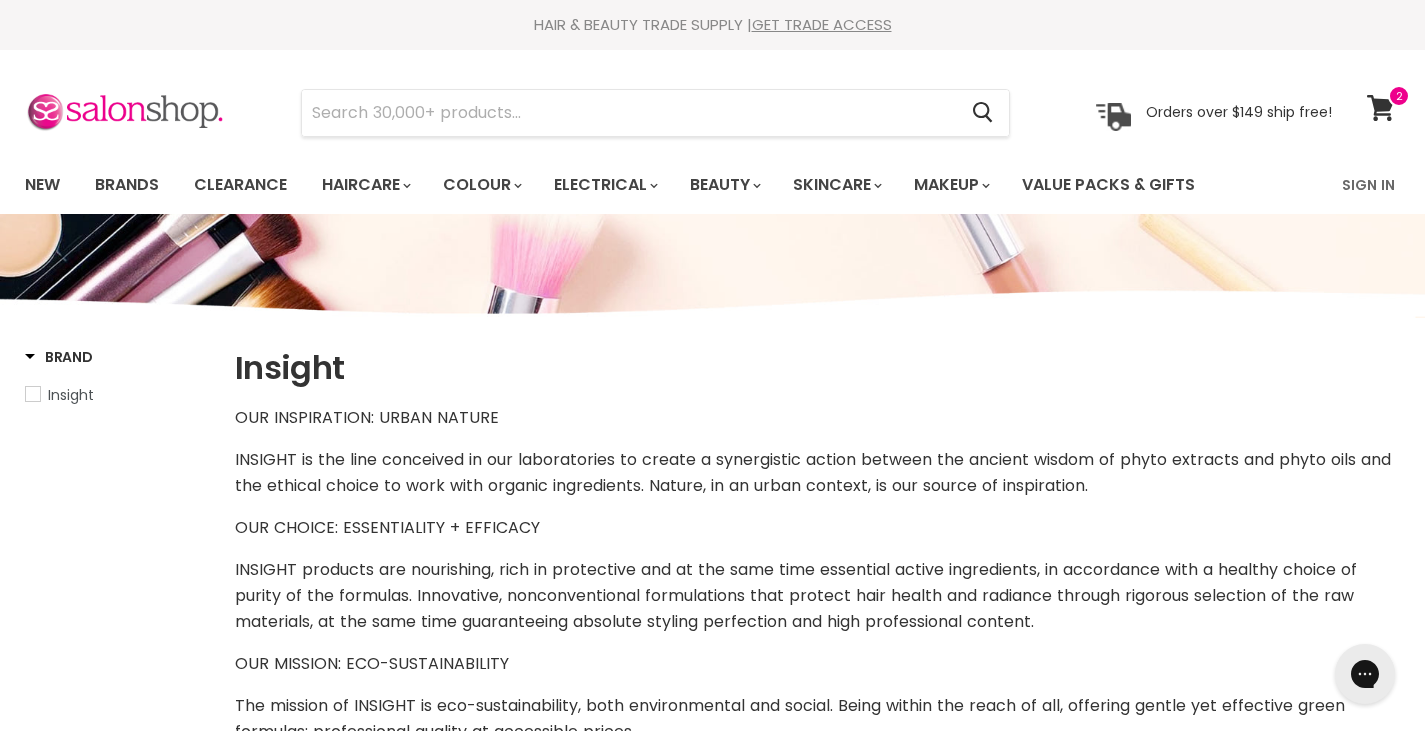 click on "Insight" at bounding box center (817, 368) 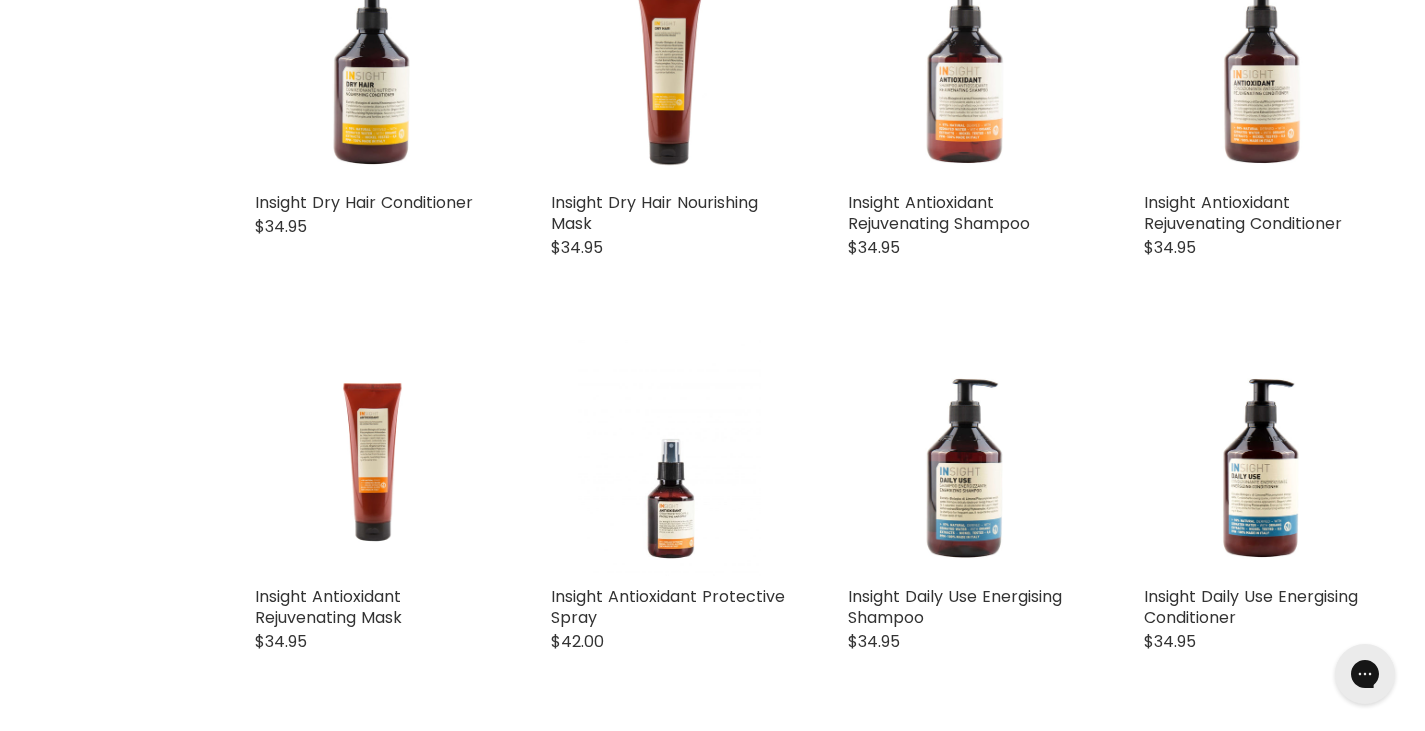scroll, scrollTop: 2257, scrollLeft: 0, axis: vertical 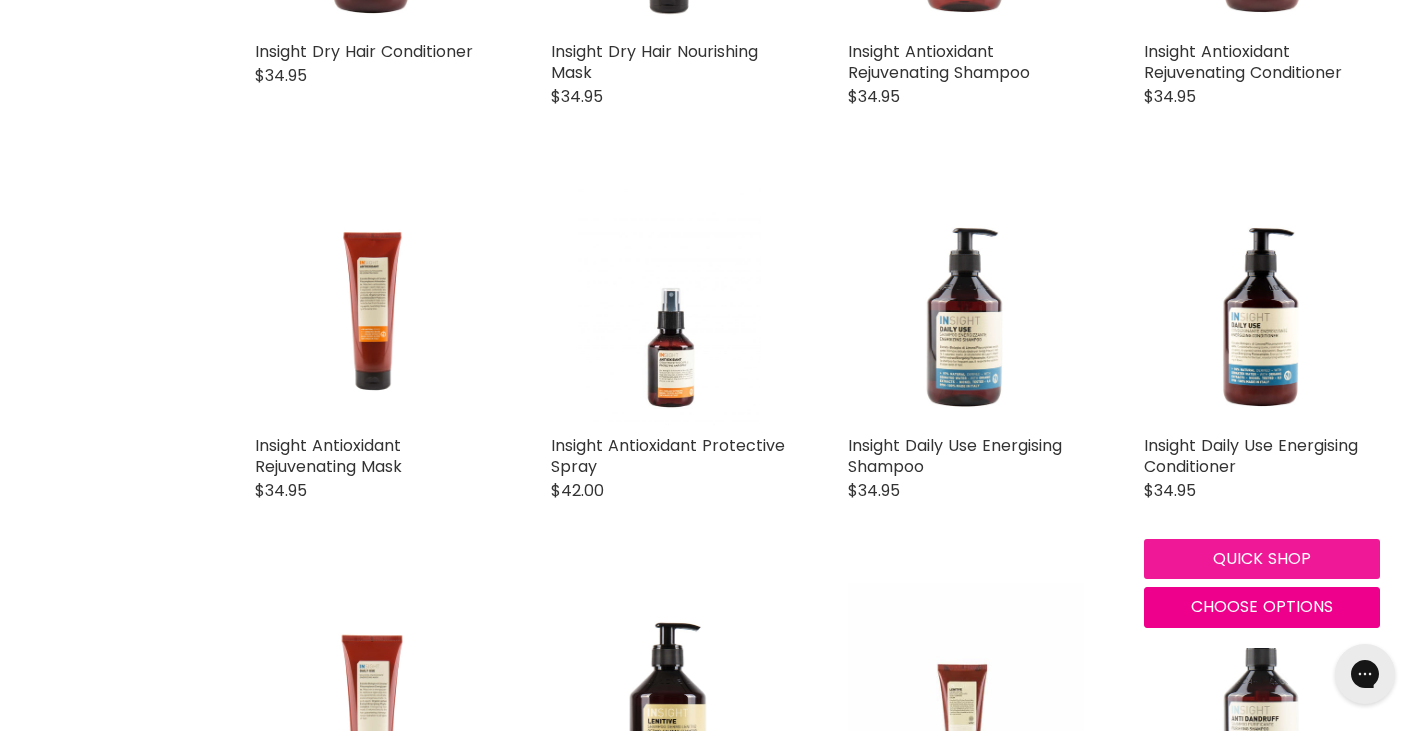 click on "Quick shop" at bounding box center (1262, 559) 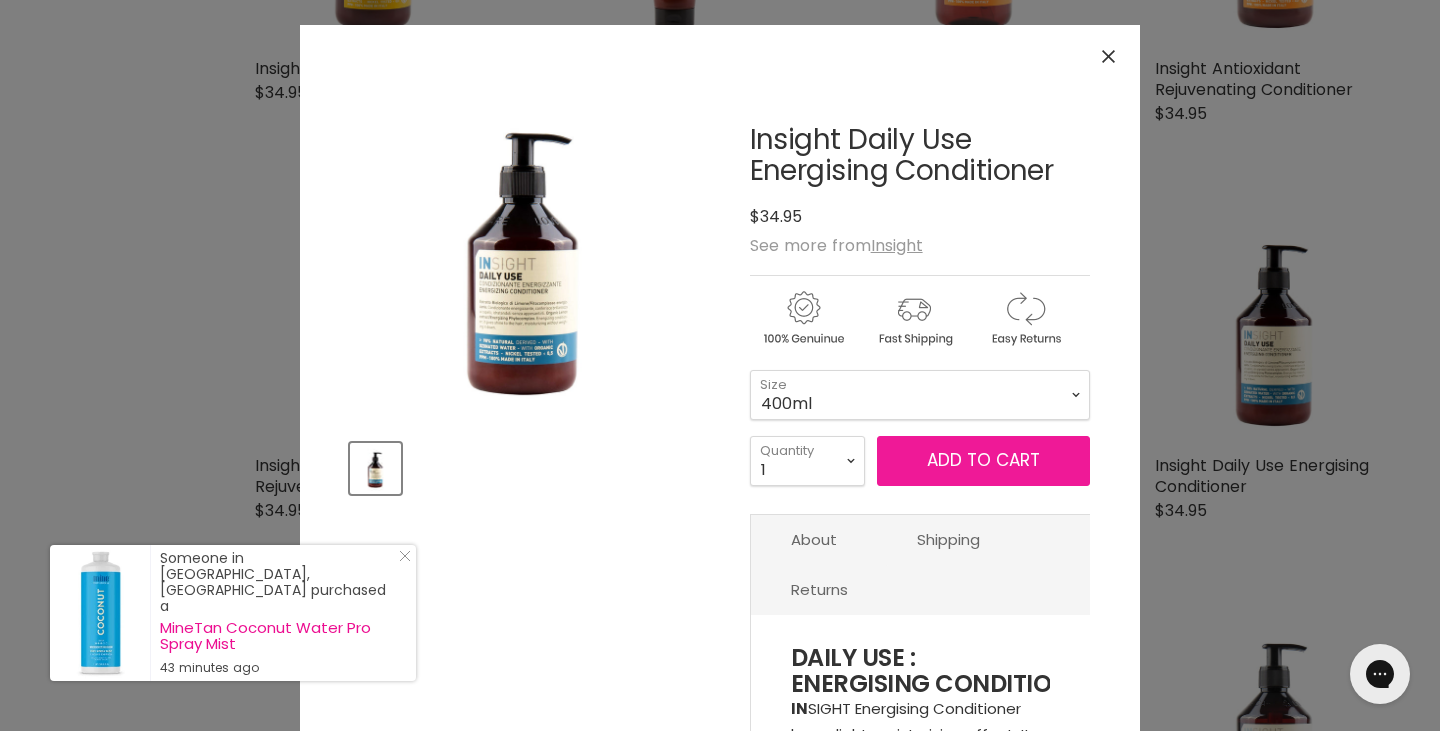 click on "Add to cart" at bounding box center [983, 461] 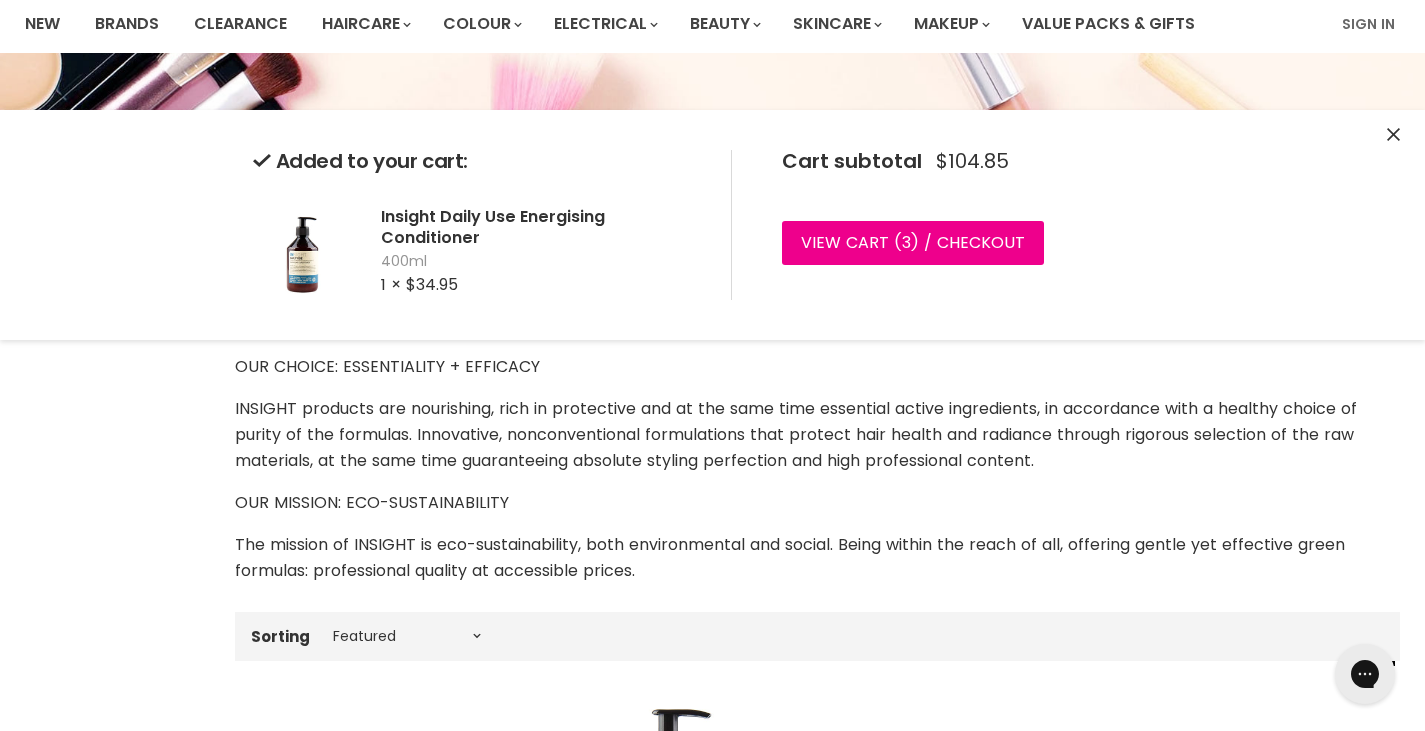 scroll, scrollTop: 0, scrollLeft: 0, axis: both 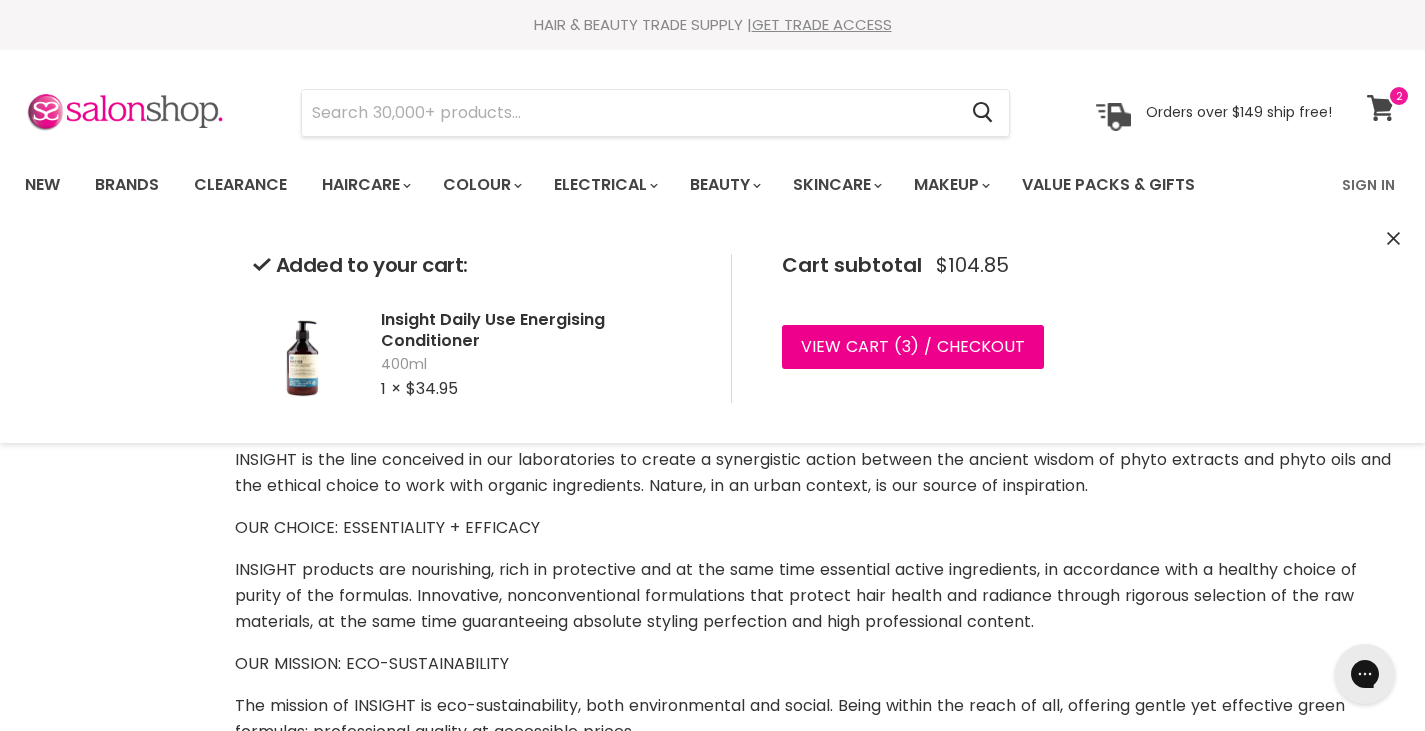 click 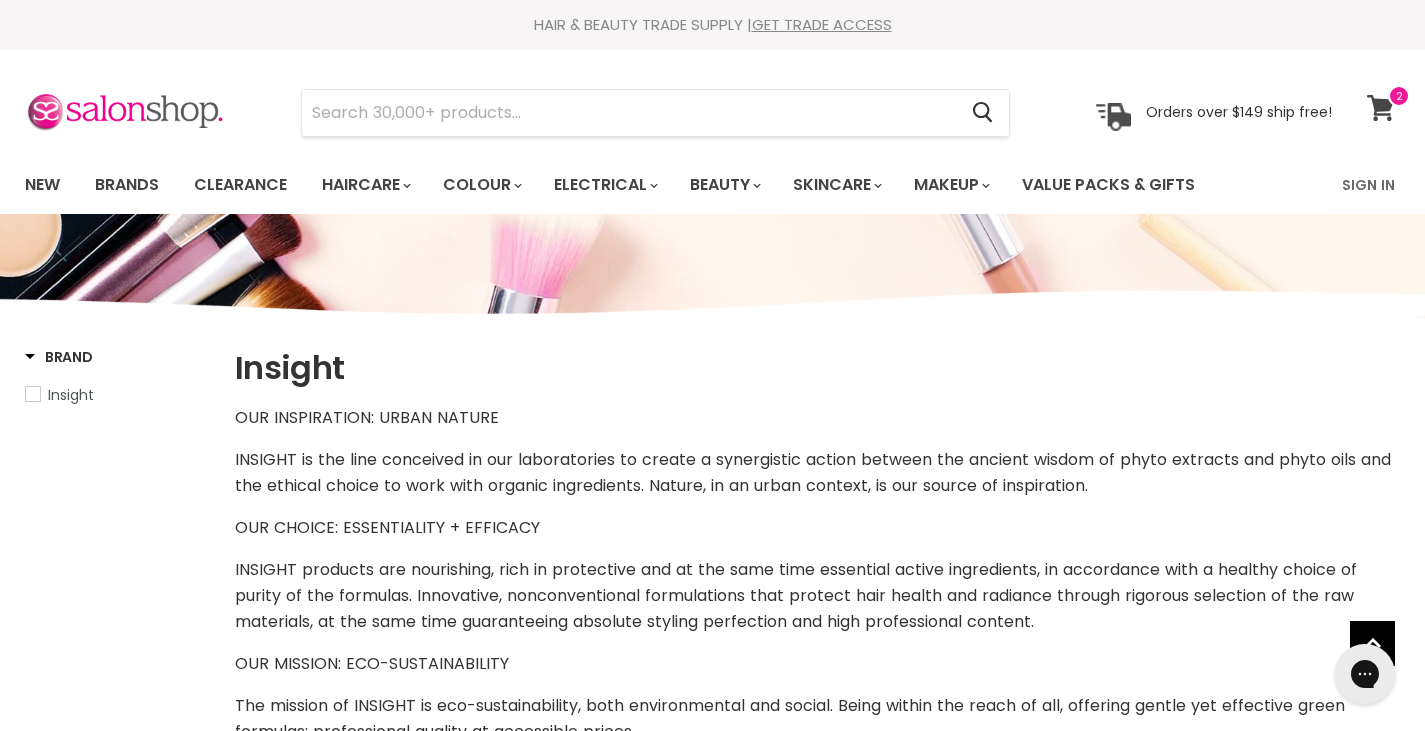 scroll, scrollTop: 2347, scrollLeft: 0, axis: vertical 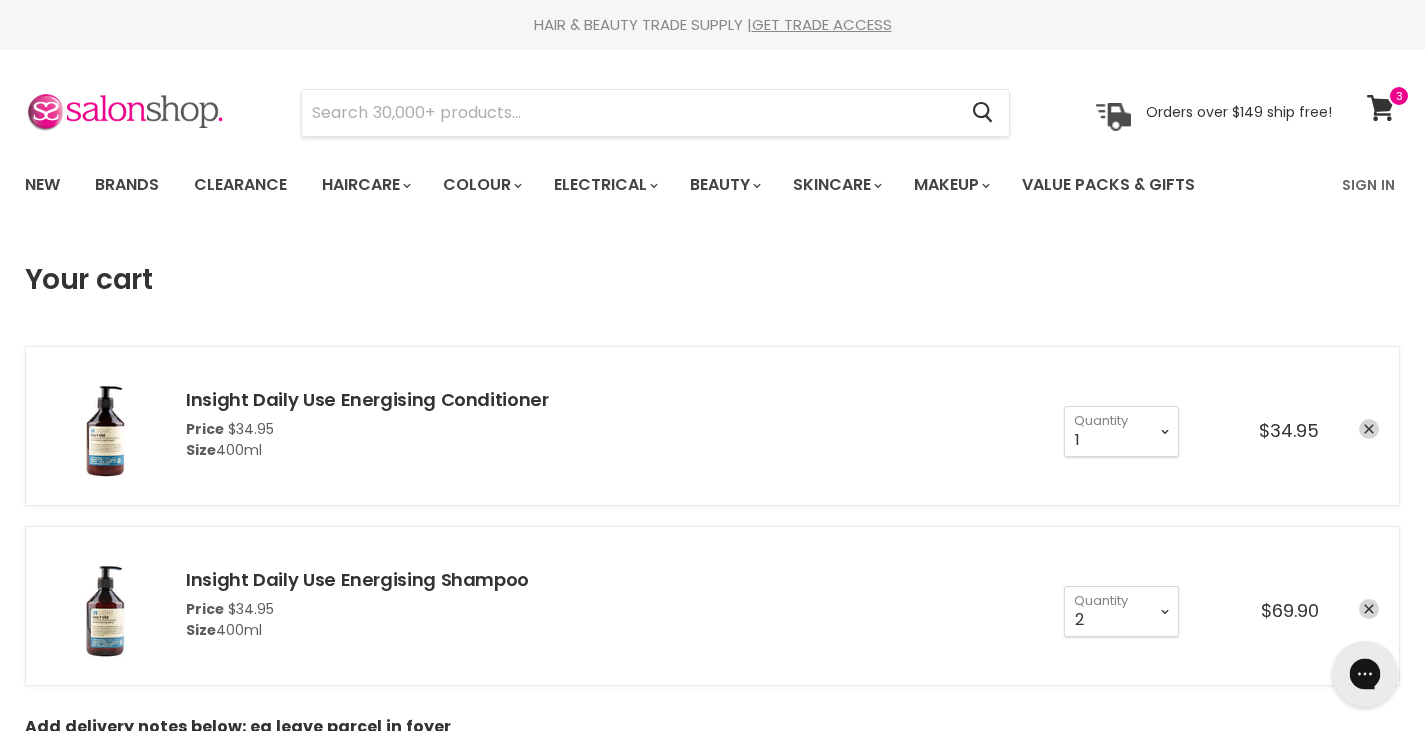 click 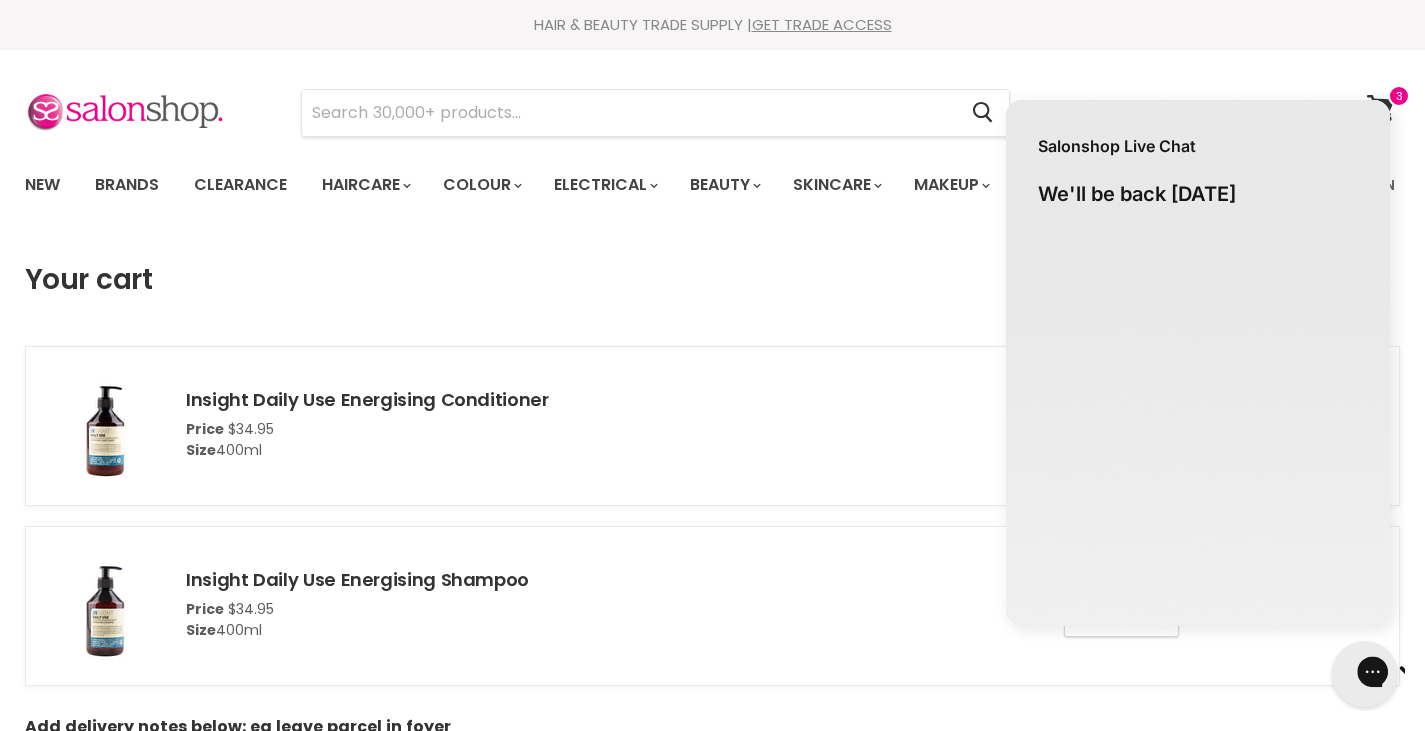 scroll, scrollTop: 0, scrollLeft: 0, axis: both 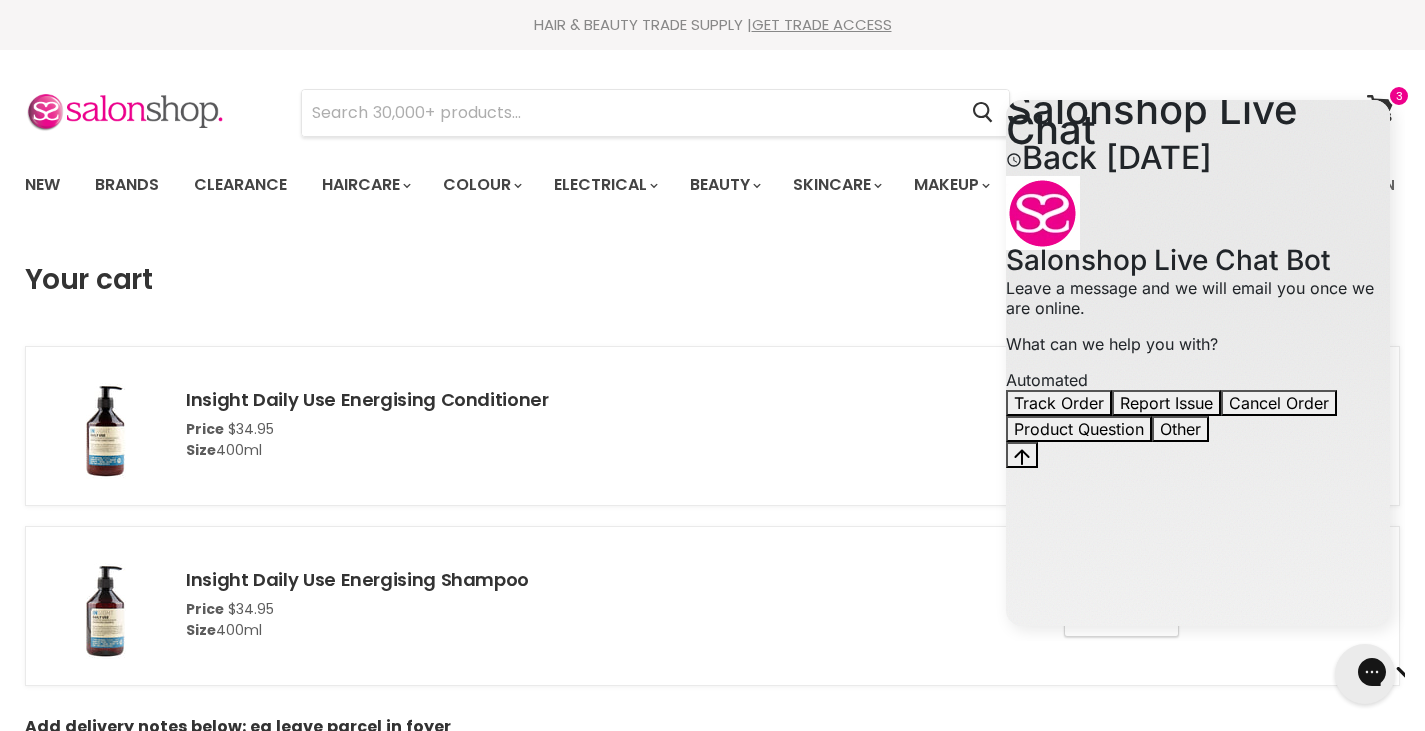 click on "Your cart
Insight Daily Use Energising Conditioner
Price
$34.95
Size
400ml
1
2" at bounding box center [712, 735] 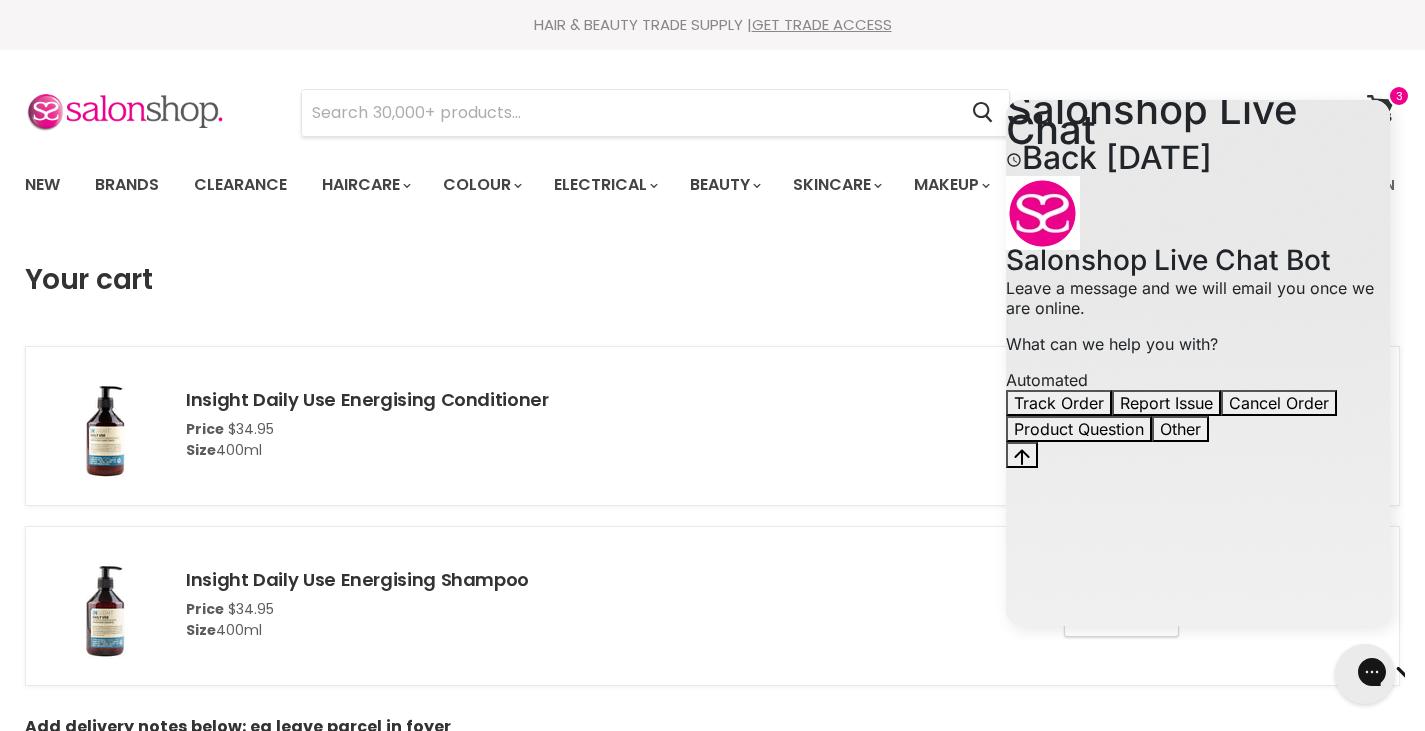 click on "Your cart
Insight Daily Use Energising Conditioner
Price
$34.95
Size
400ml
1
2" at bounding box center [712, 735] 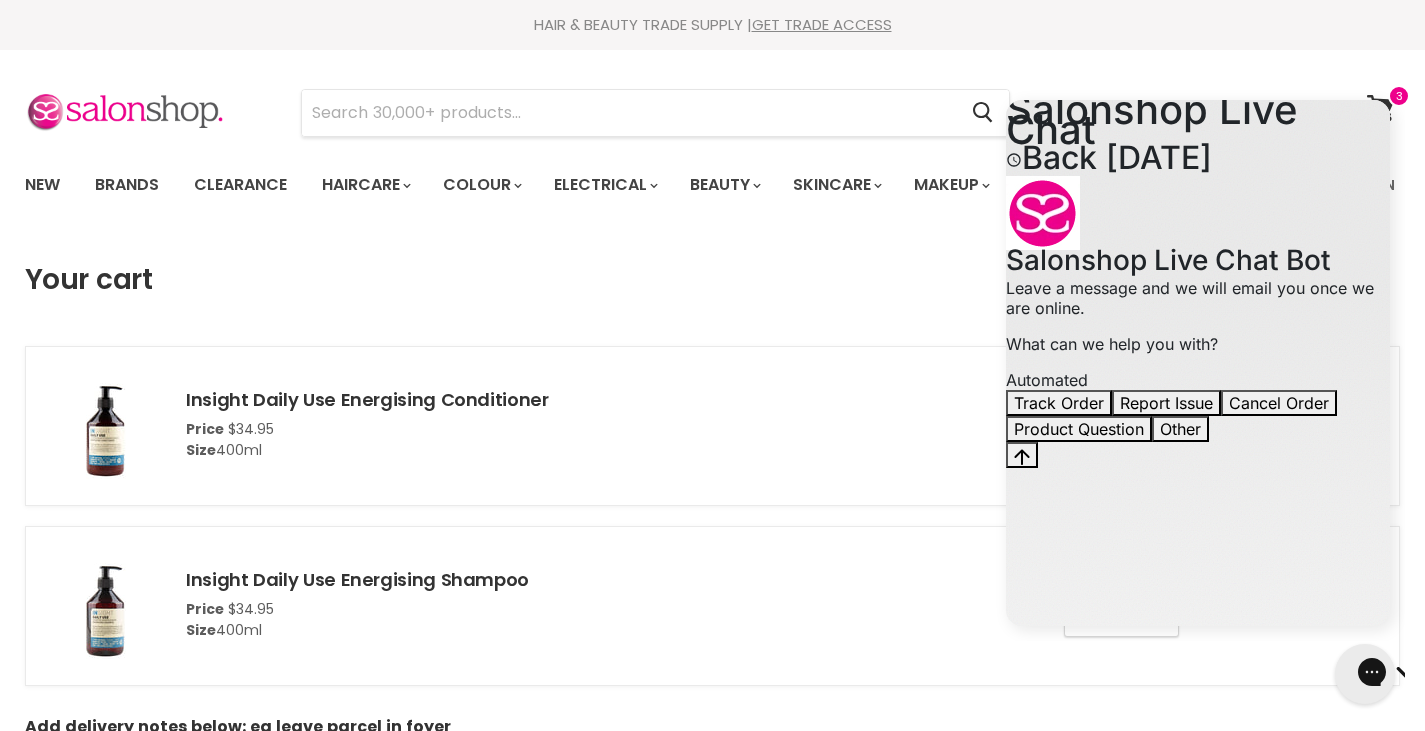 click on "Menu
Cancel" at bounding box center (712, 103) 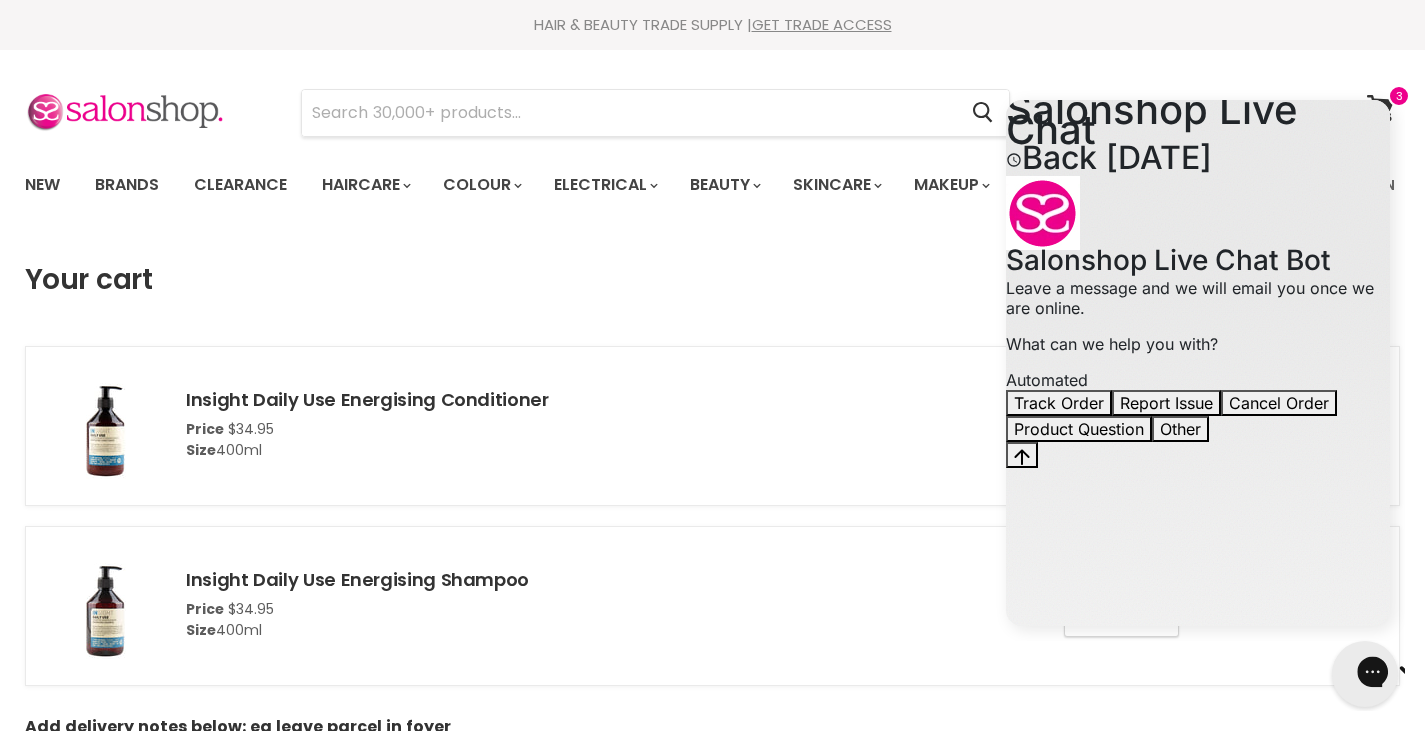 click 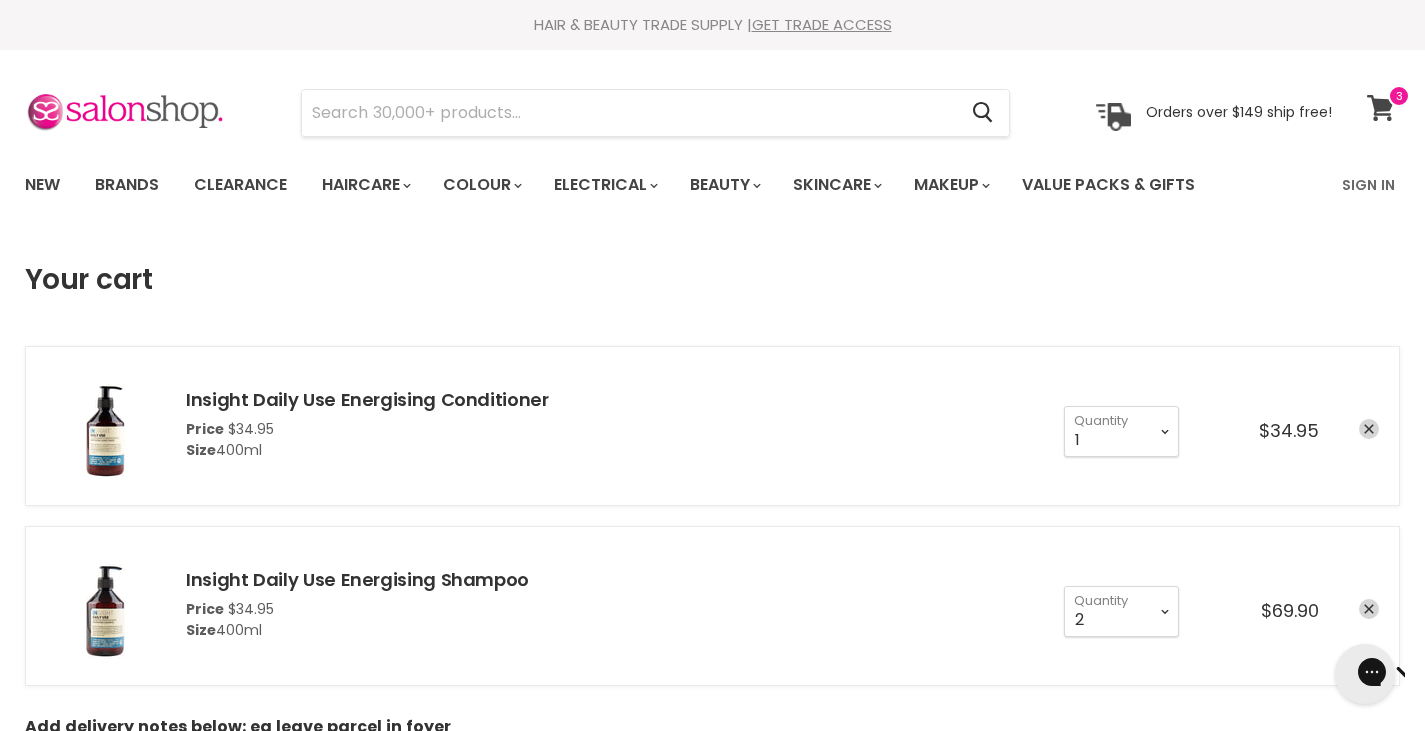 click 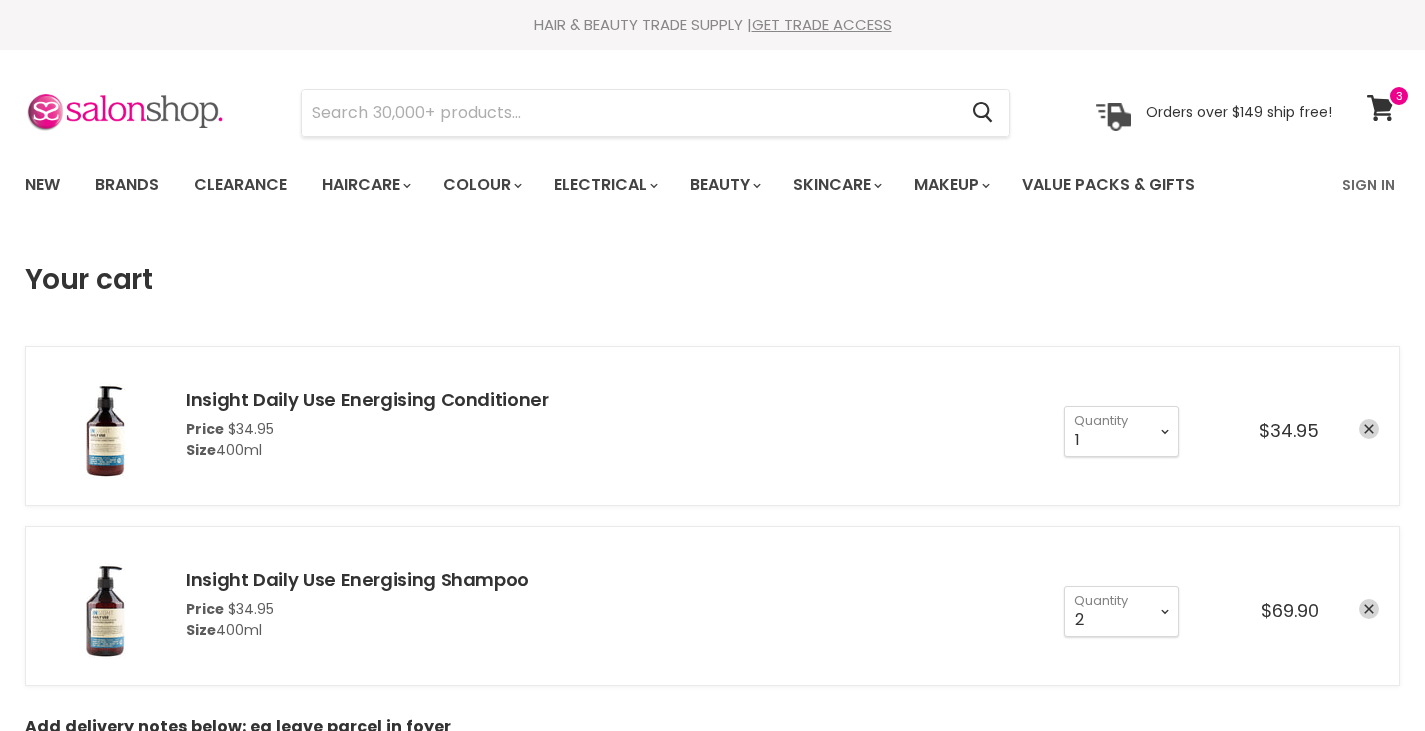 scroll, scrollTop: 0, scrollLeft: 0, axis: both 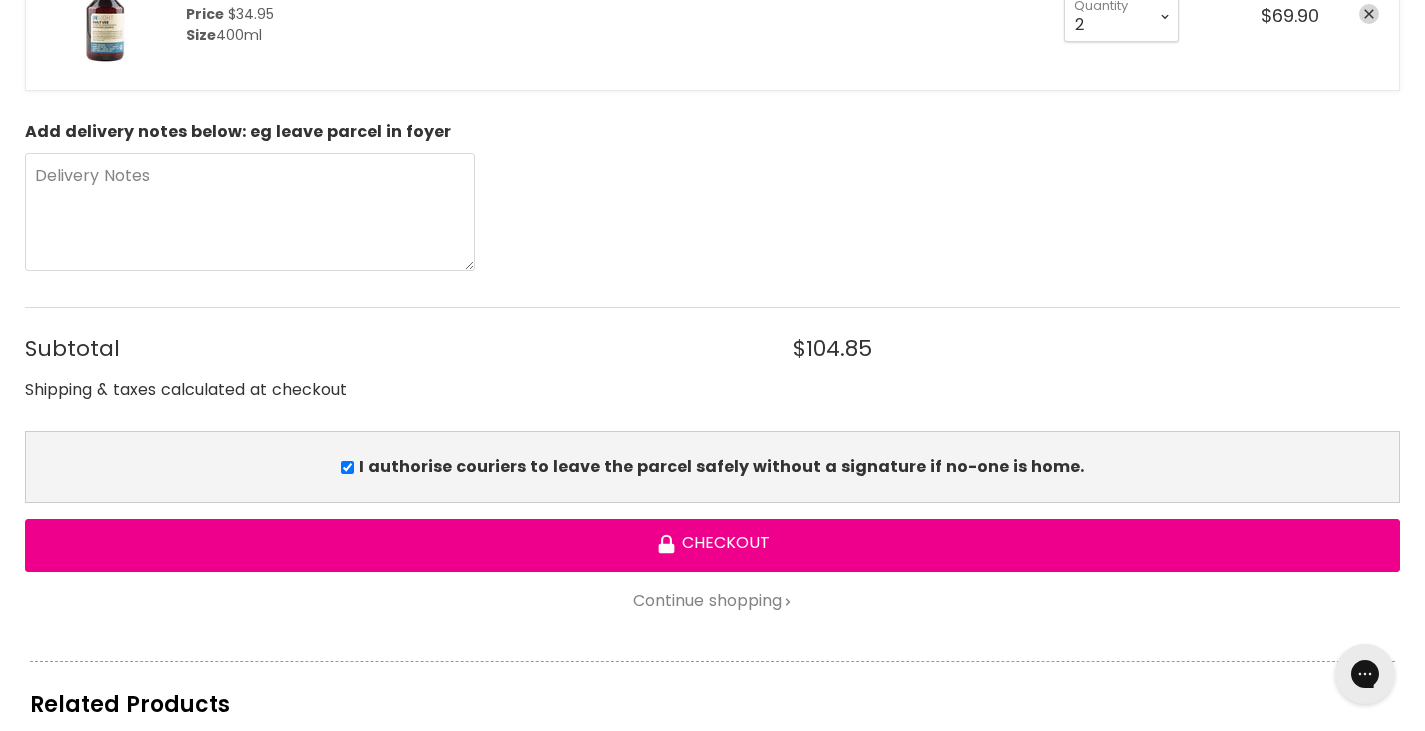 click on "I authorise couriers to leave the parcel safely without a signature if no-one is home." at bounding box center [712, 467] 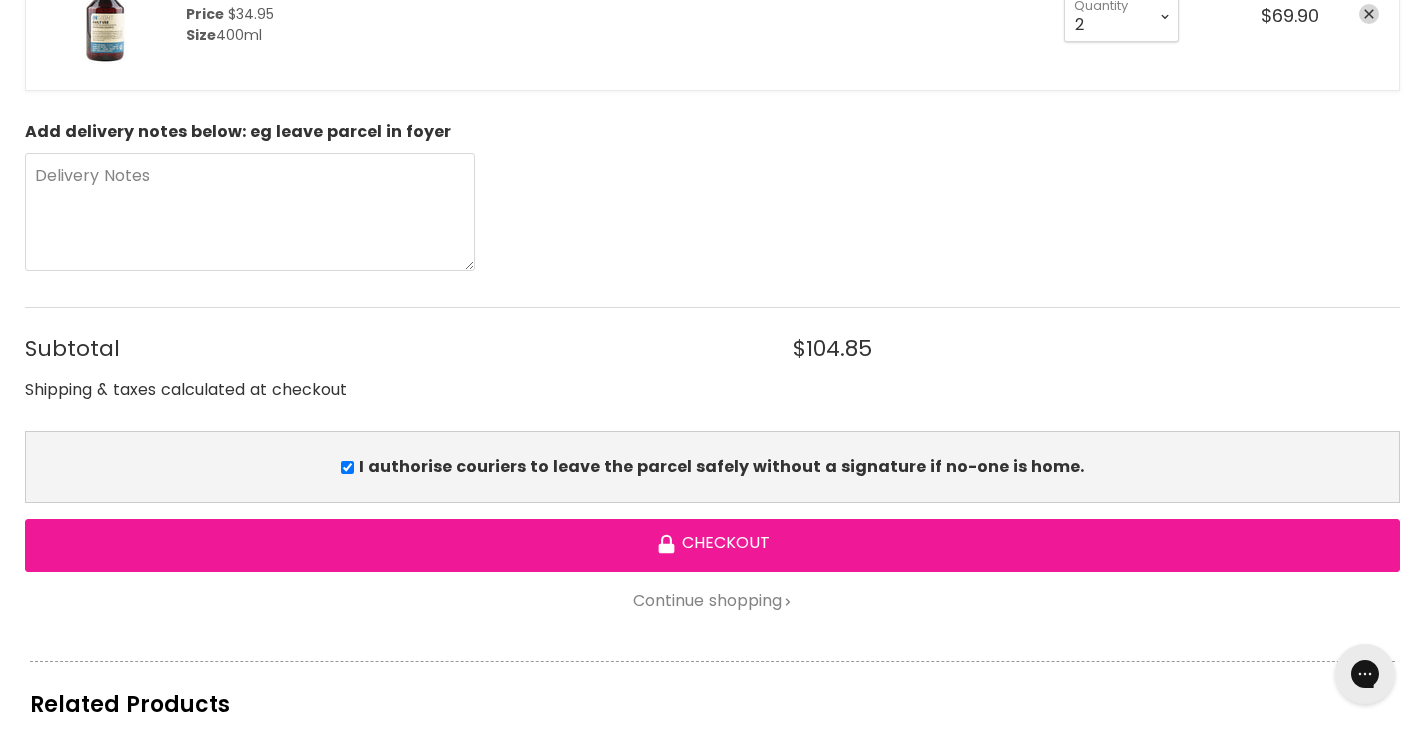 click on "Checkout" at bounding box center (712, 545) 